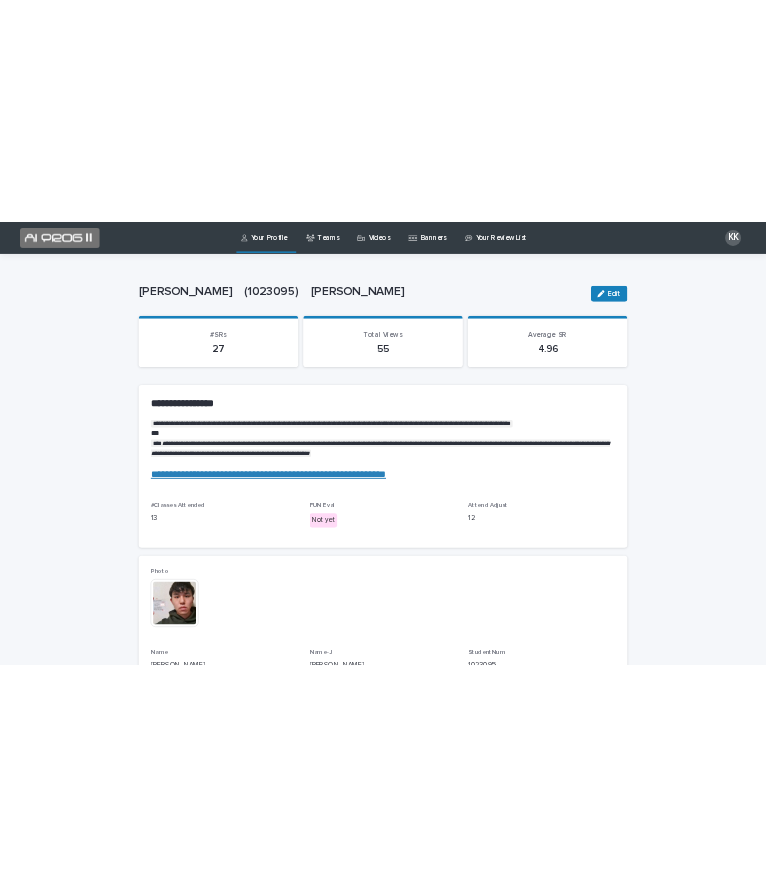 scroll, scrollTop: 0, scrollLeft: 0, axis: both 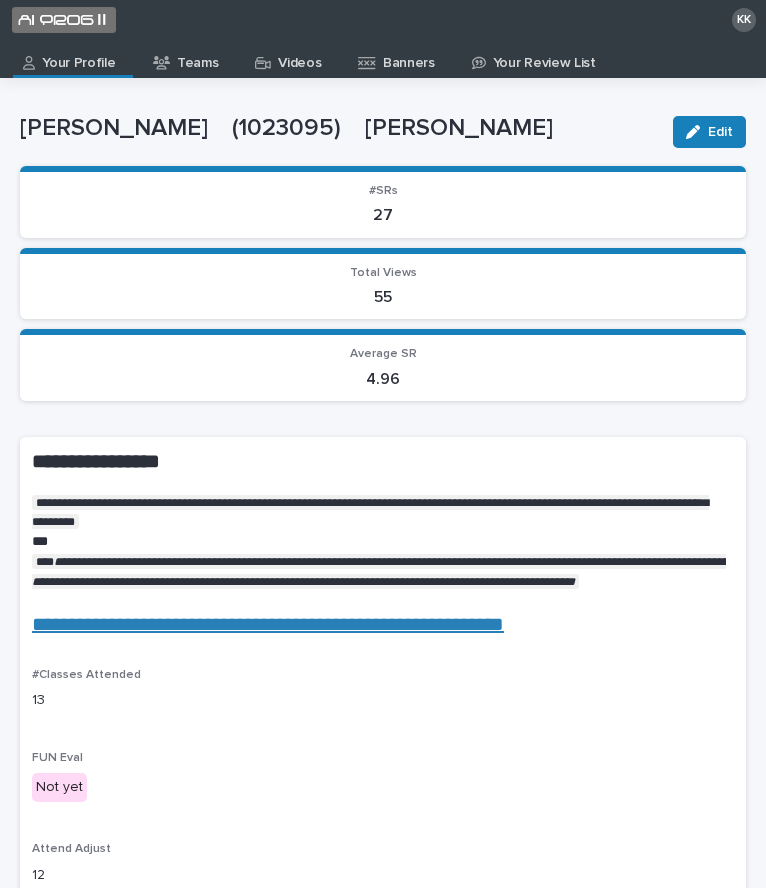 click 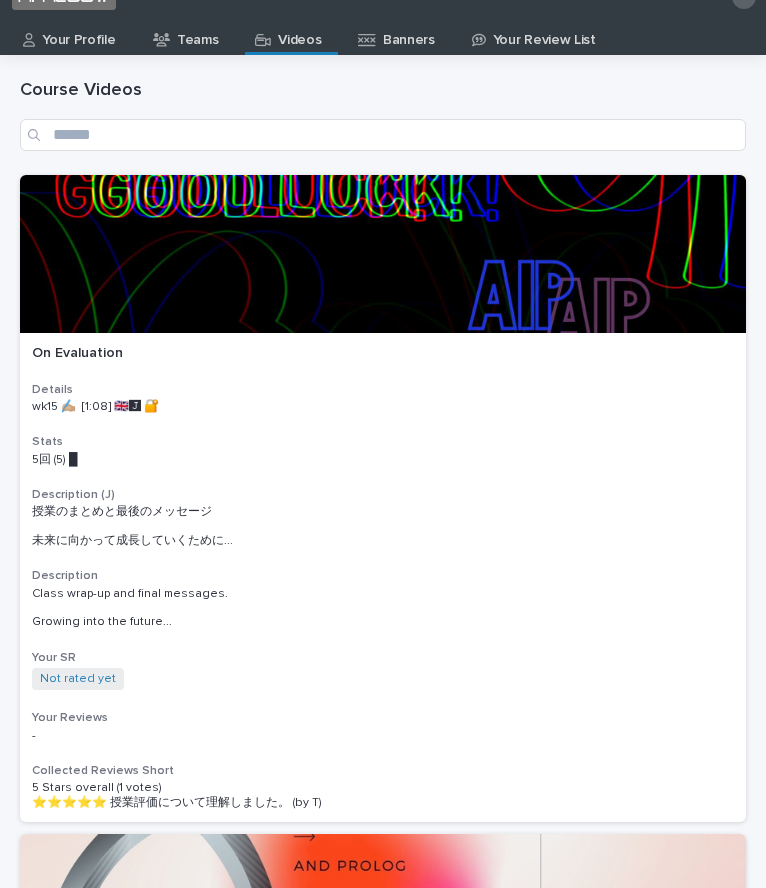 scroll, scrollTop: 0, scrollLeft: 0, axis: both 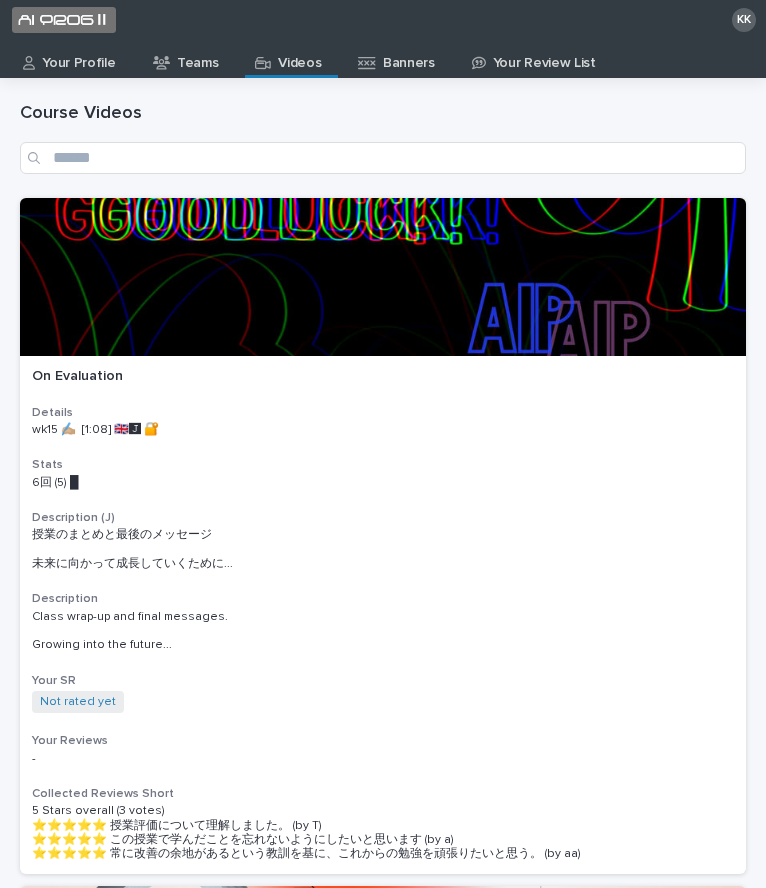 click on "Your Profile" at bounding box center (78, 56) 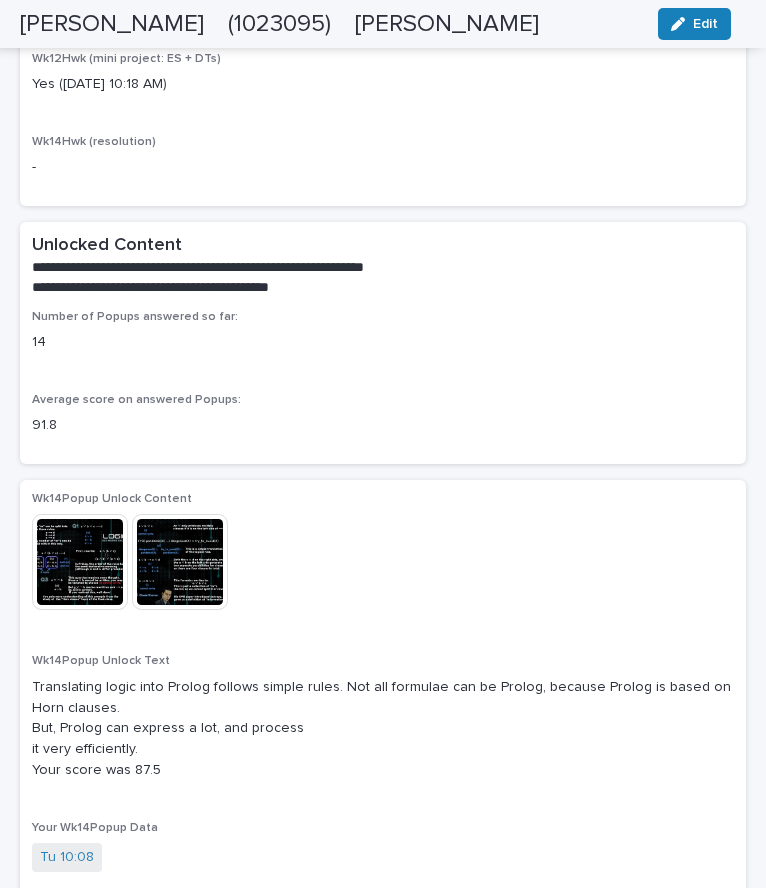 scroll, scrollTop: 10984, scrollLeft: 0, axis: vertical 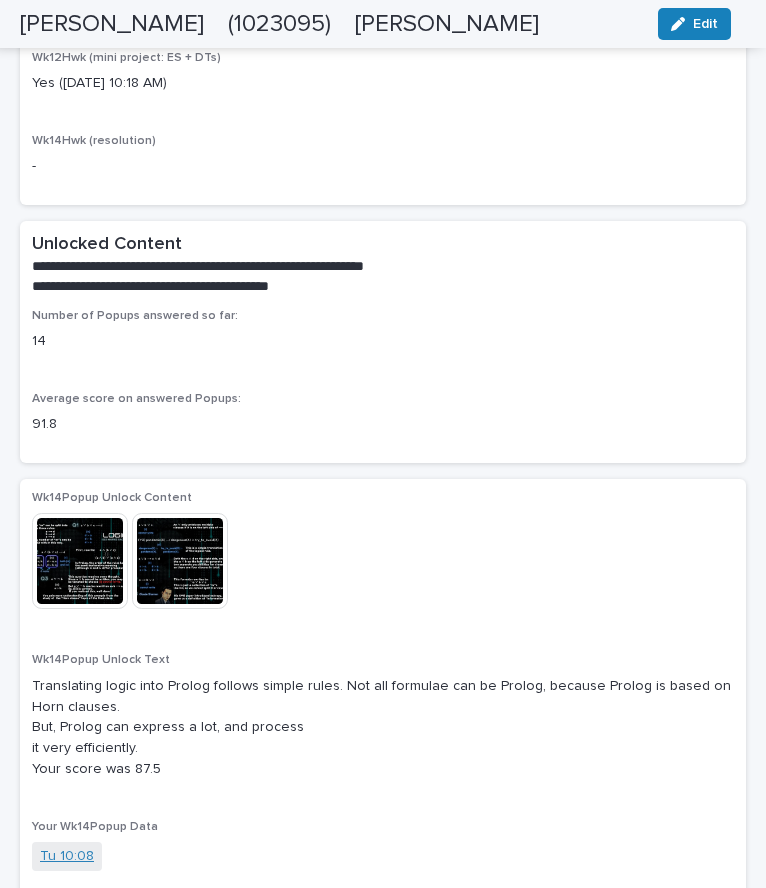 click on "Tu 10:08" at bounding box center (67, 856) 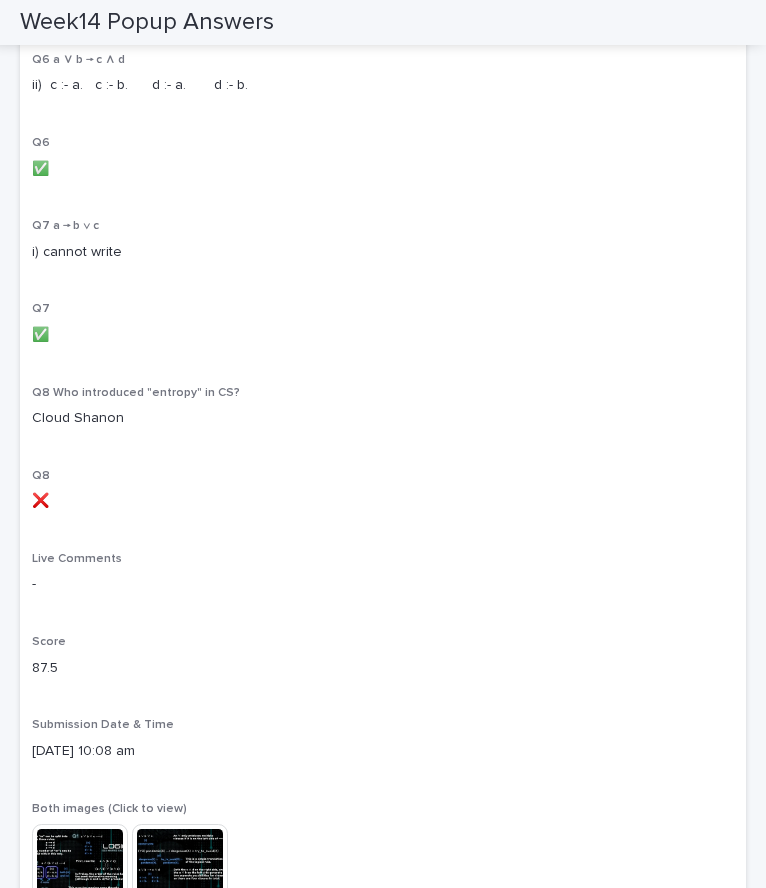 scroll, scrollTop: 1665, scrollLeft: 0, axis: vertical 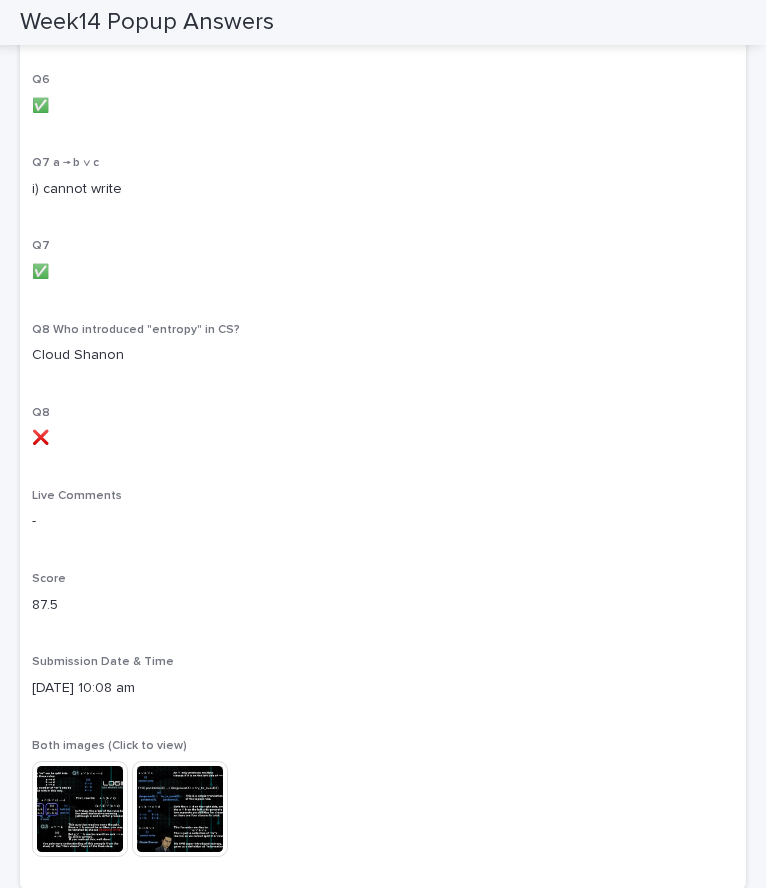 click at bounding box center (180, 809) 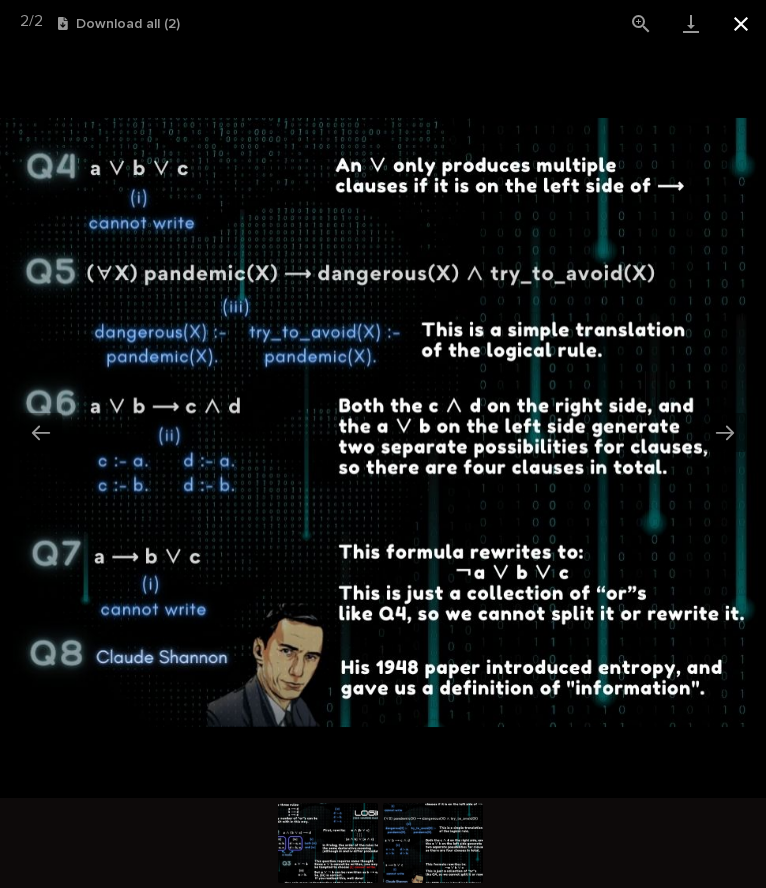 click at bounding box center (741, 23) 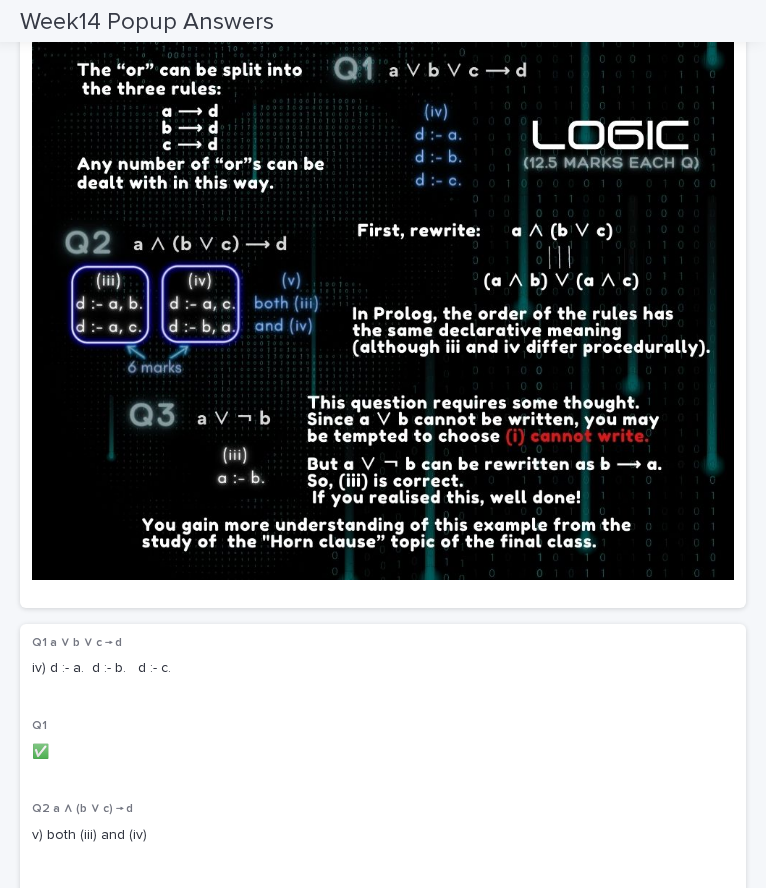 scroll, scrollTop: 0, scrollLeft: 0, axis: both 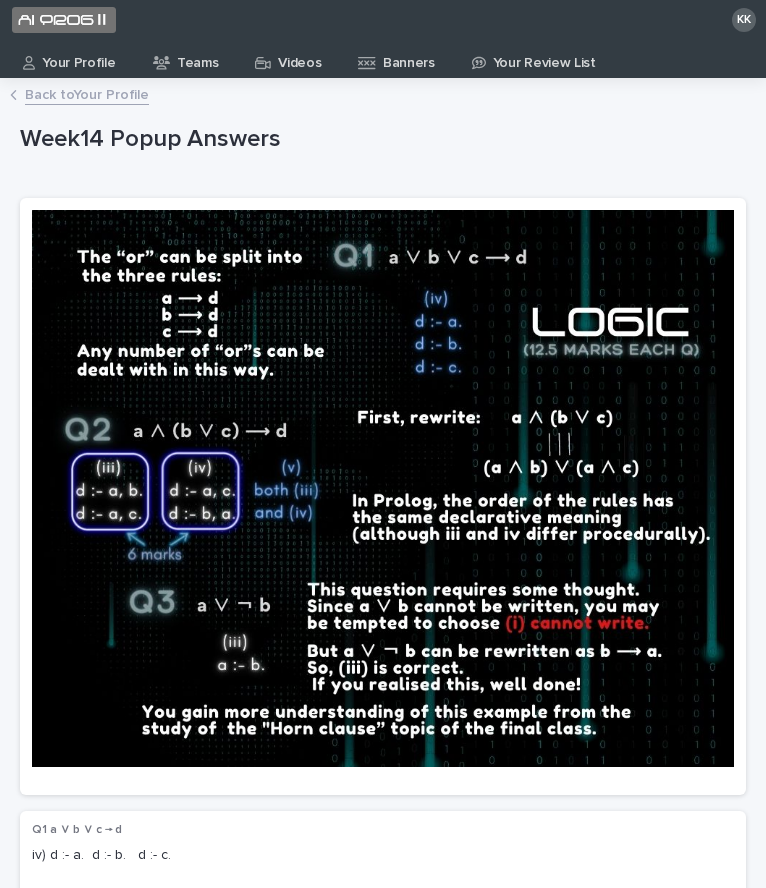 click on "Videos" at bounding box center (291, 56) 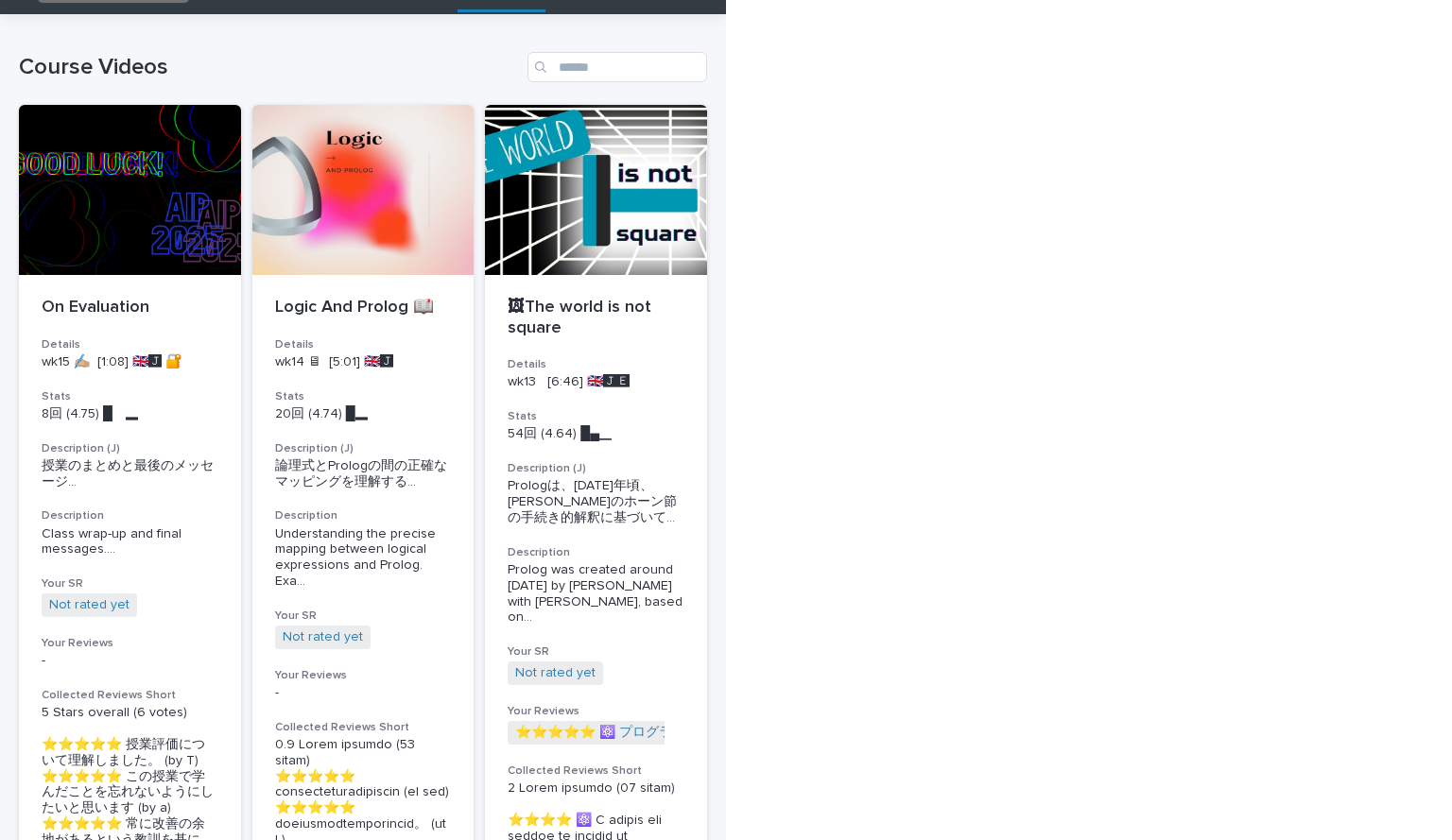 scroll, scrollTop: 0, scrollLeft: 0, axis: both 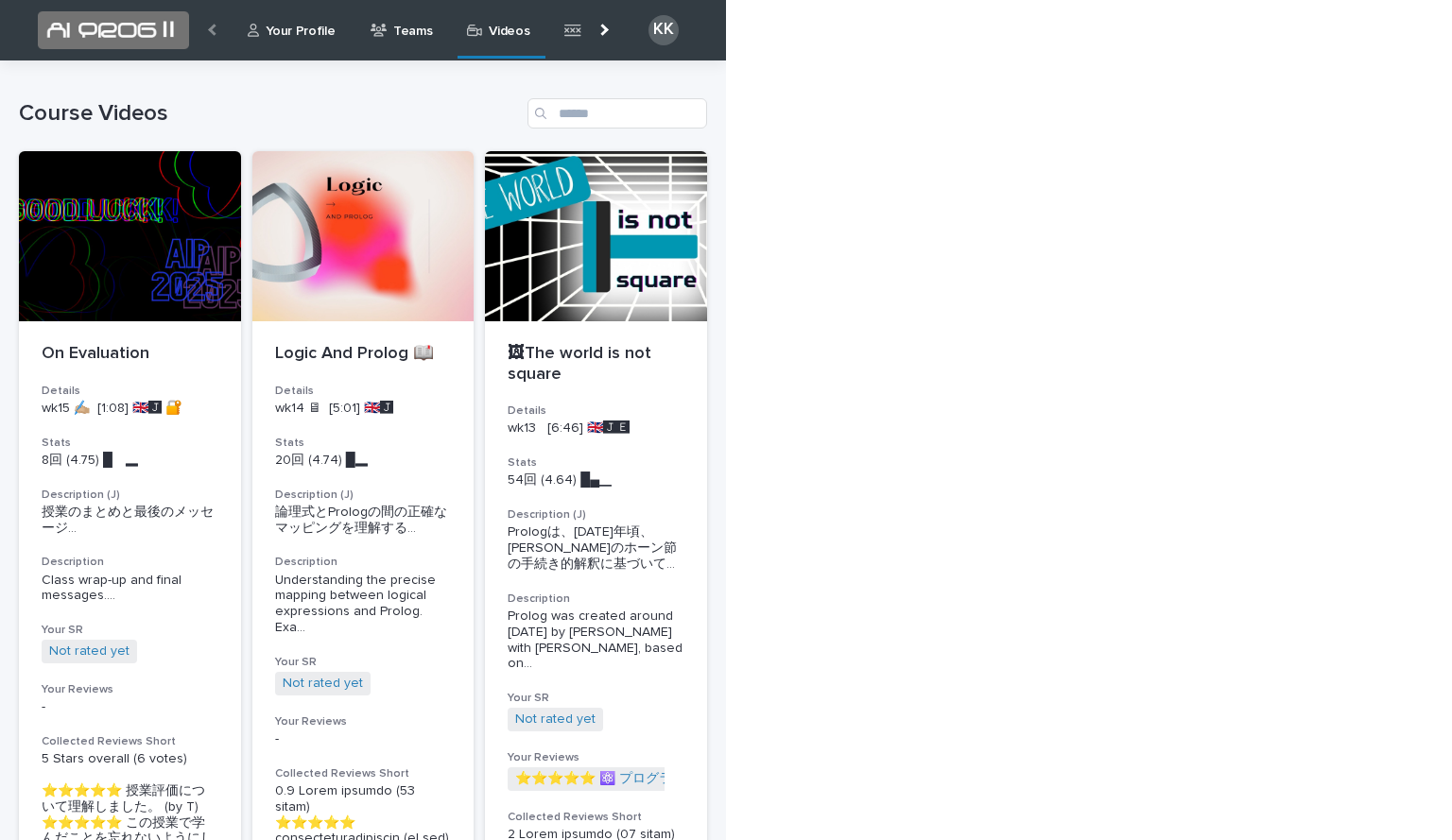 click on "Course Videos" at bounding box center (363, 106) 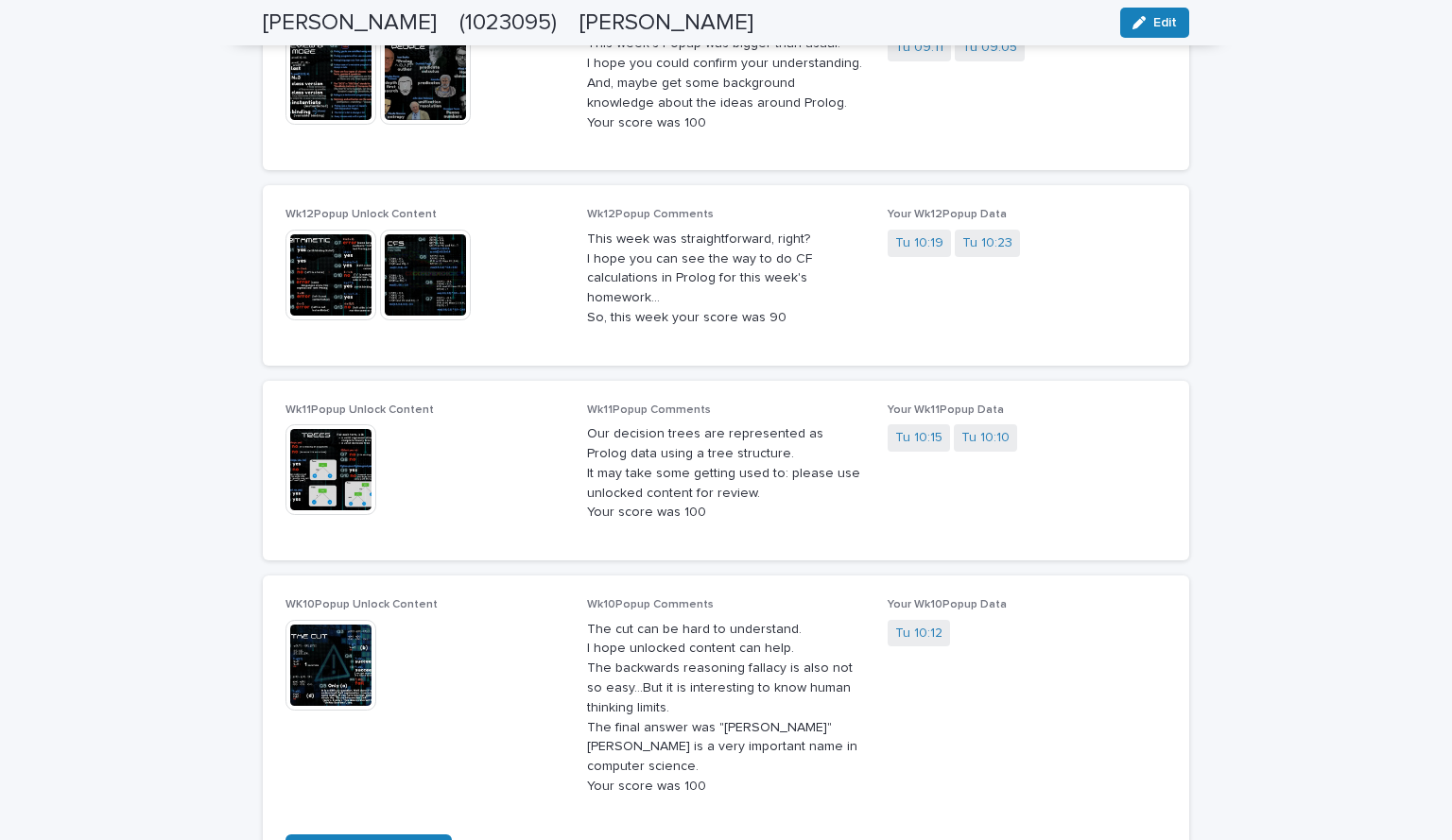 scroll, scrollTop: 3821, scrollLeft: 0, axis: vertical 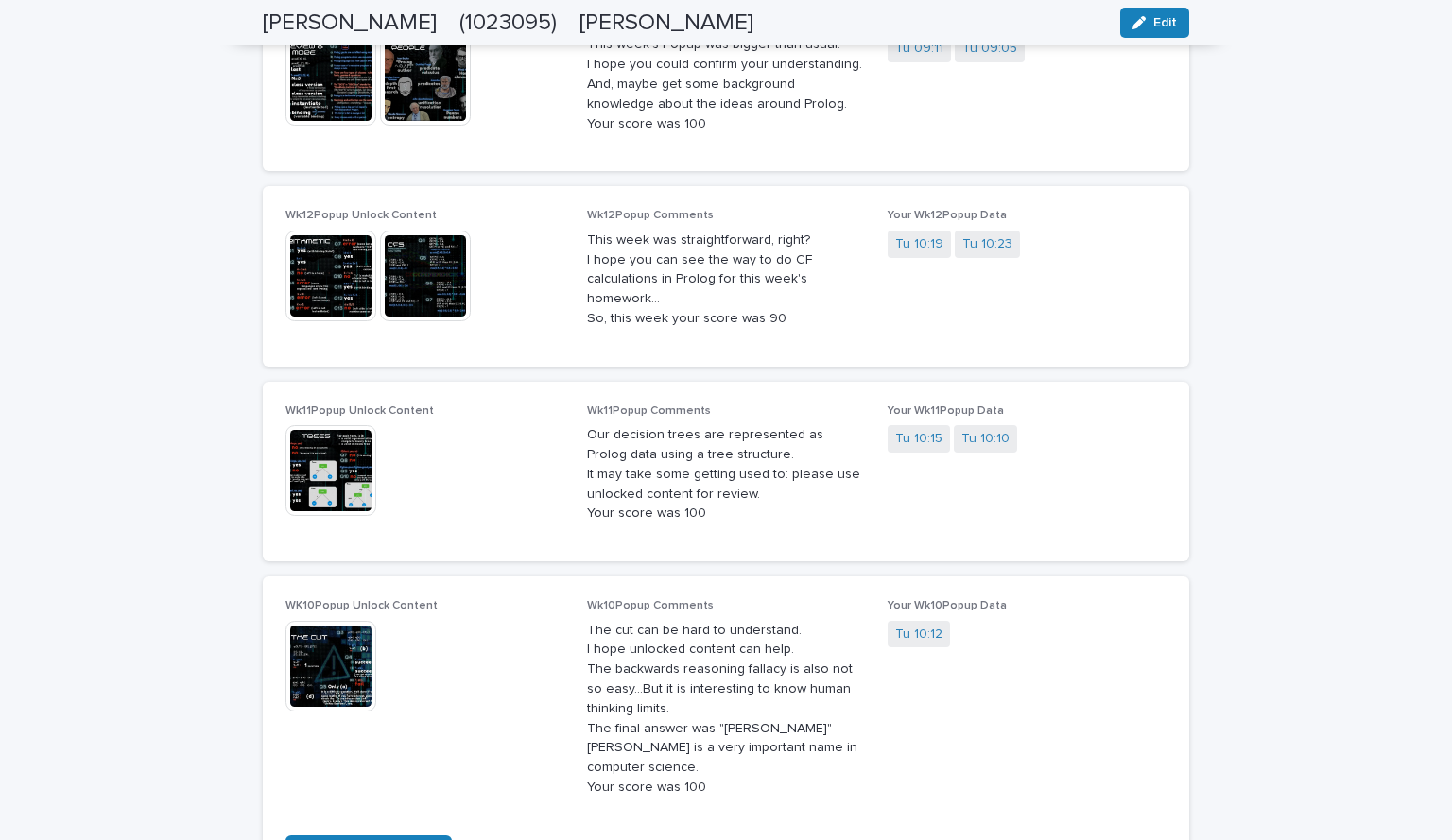 click on "**********" at bounding box center (726, -494) 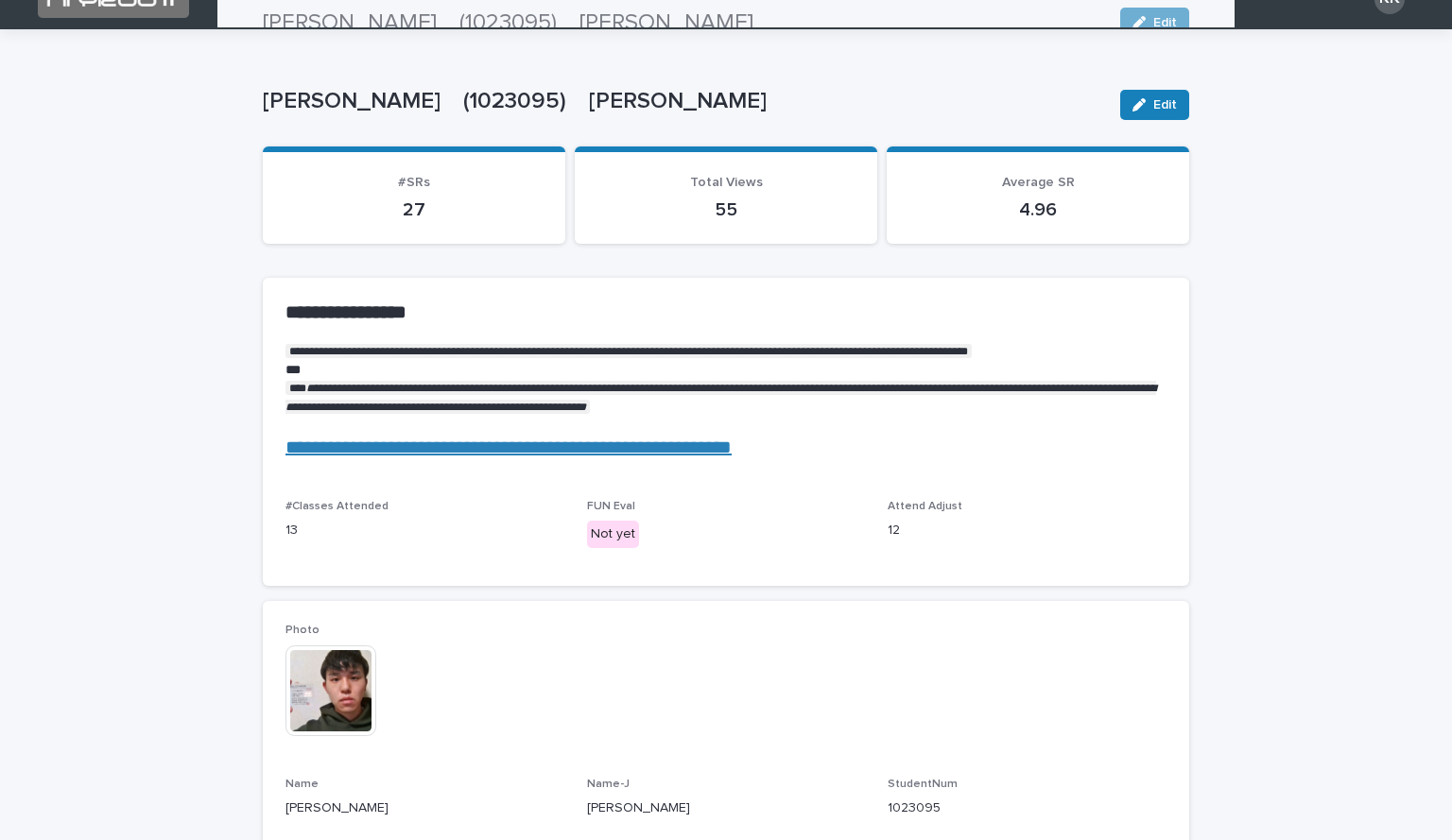 scroll, scrollTop: 0, scrollLeft: 0, axis: both 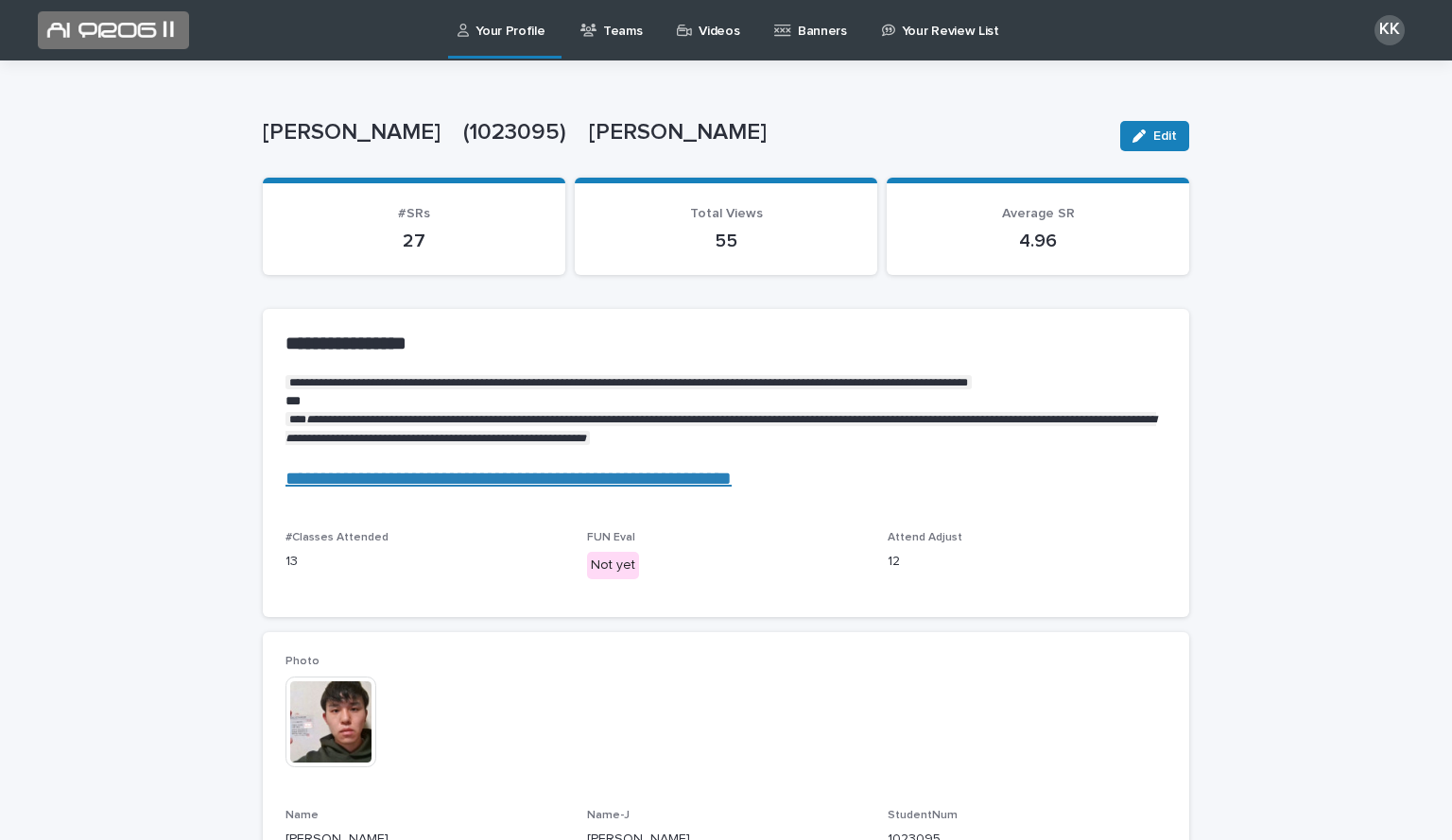 click on "Videos" at bounding box center (711, 20) 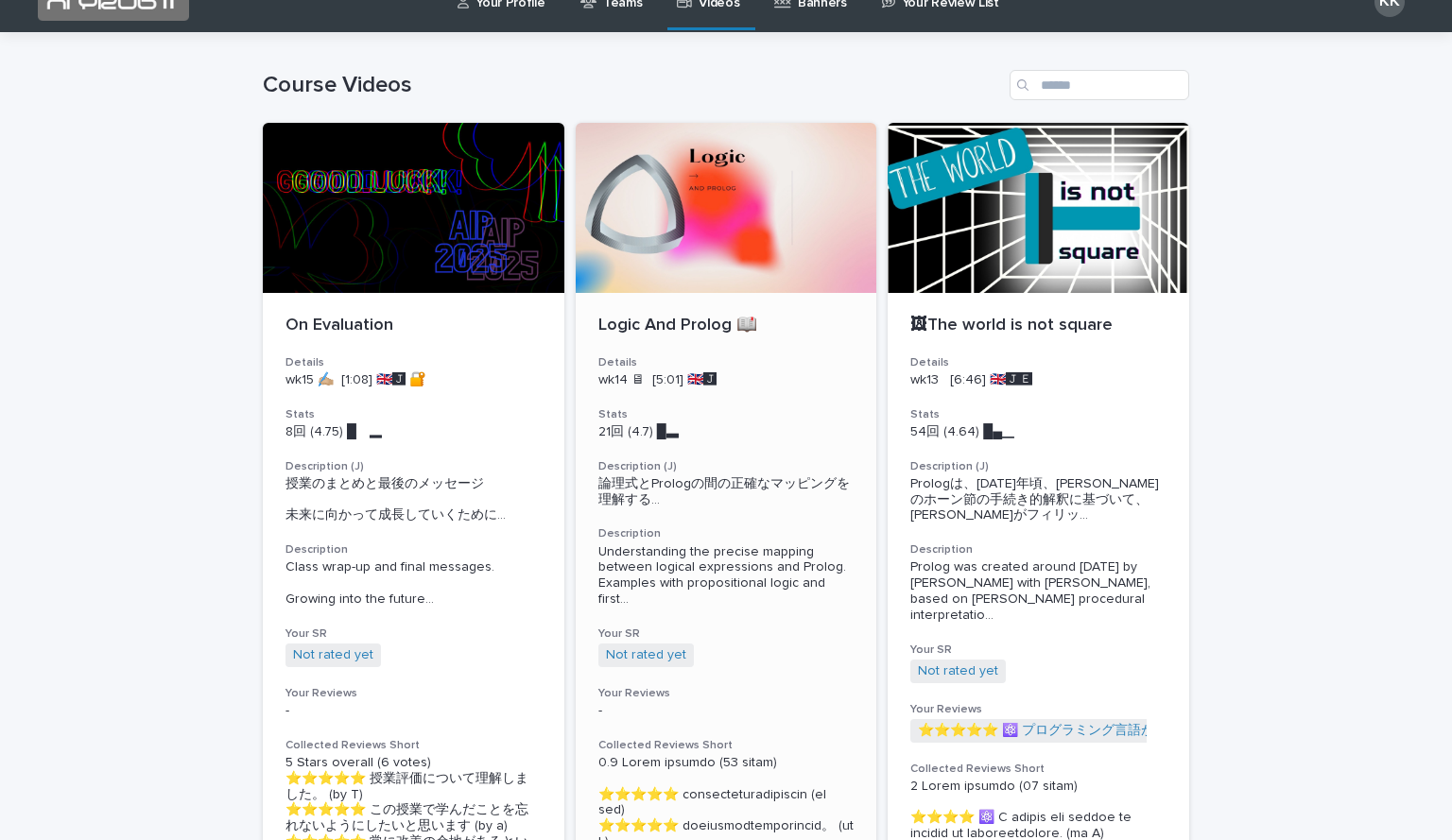 scroll, scrollTop: 0, scrollLeft: 0, axis: both 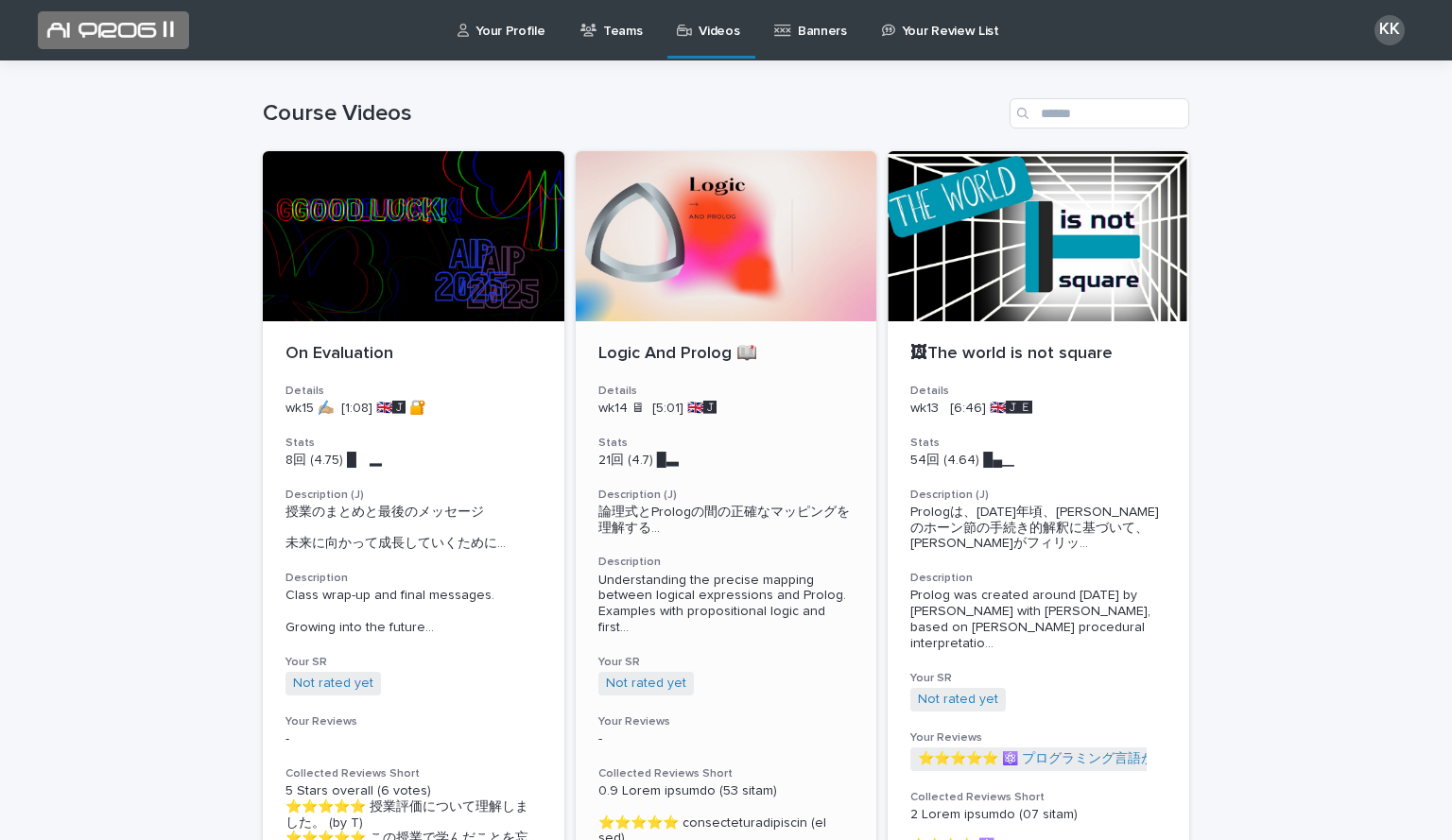 click at bounding box center (726, 236) 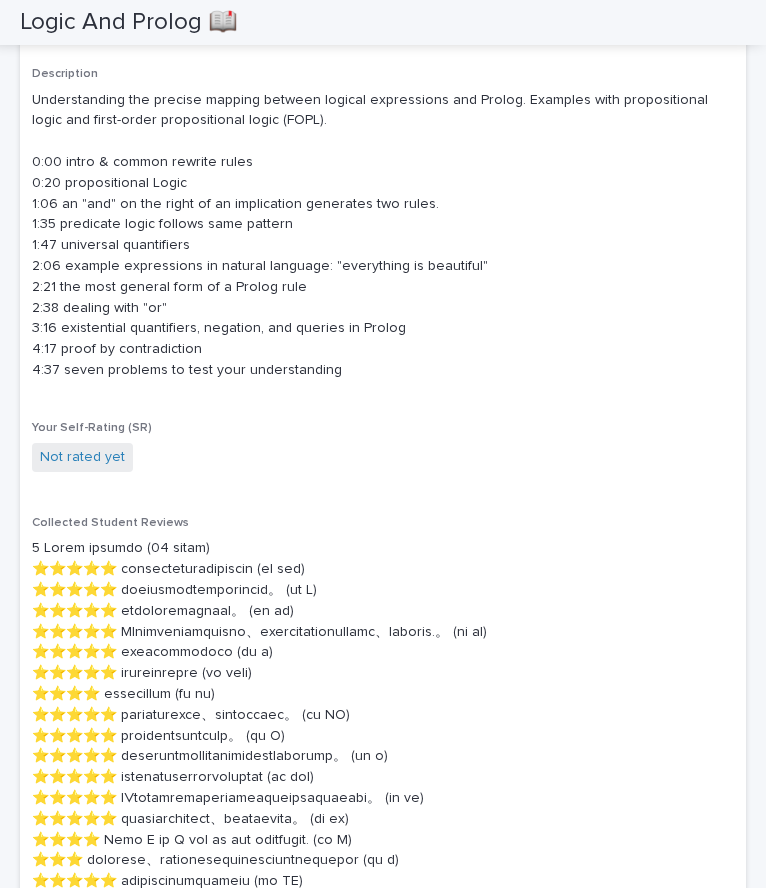 scroll, scrollTop: 1127, scrollLeft: 0, axis: vertical 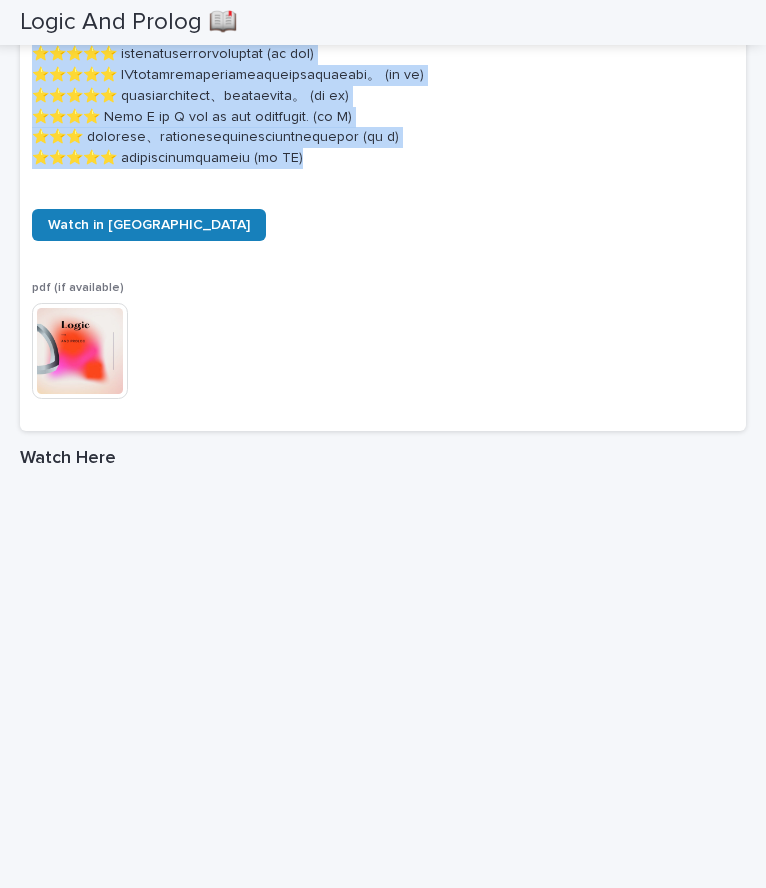 drag, startPoint x: 31, startPoint y: 514, endPoint x: 465, endPoint y: 168, distance: 555.04236 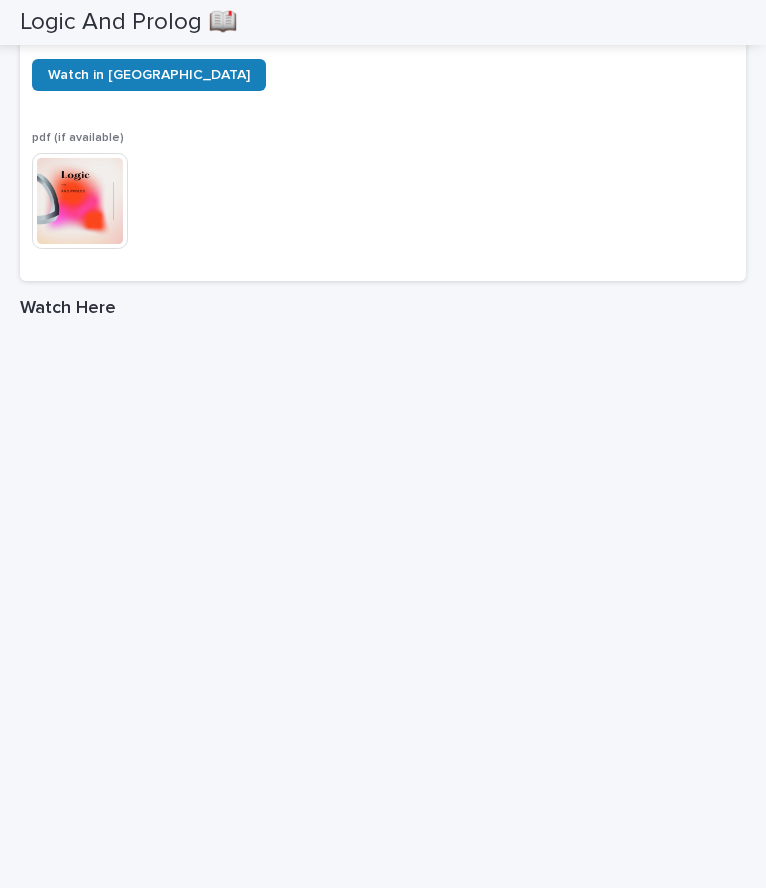 copy on "Collected Student Reviews" 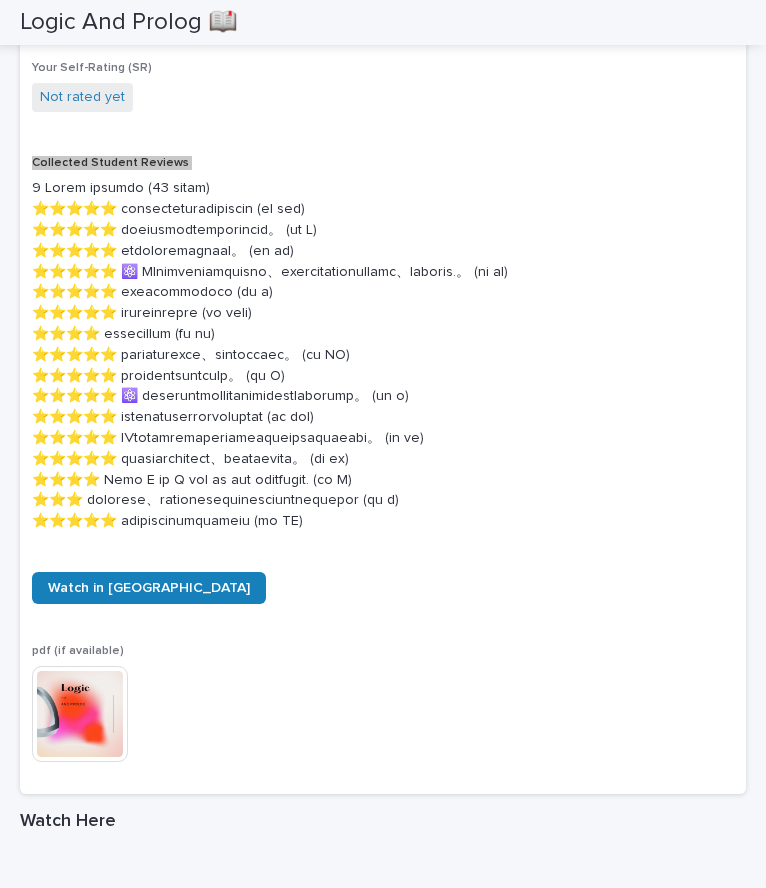 scroll, scrollTop: 1335, scrollLeft: 0, axis: vertical 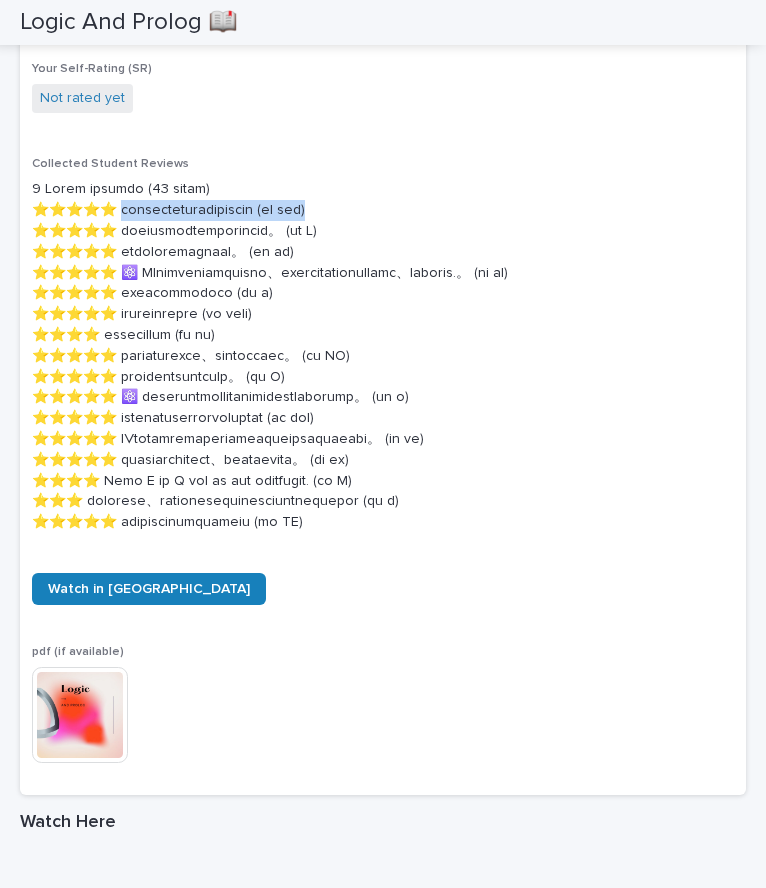 drag, startPoint x: 133, startPoint y: 209, endPoint x: 496, endPoint y: 205, distance: 363.02203 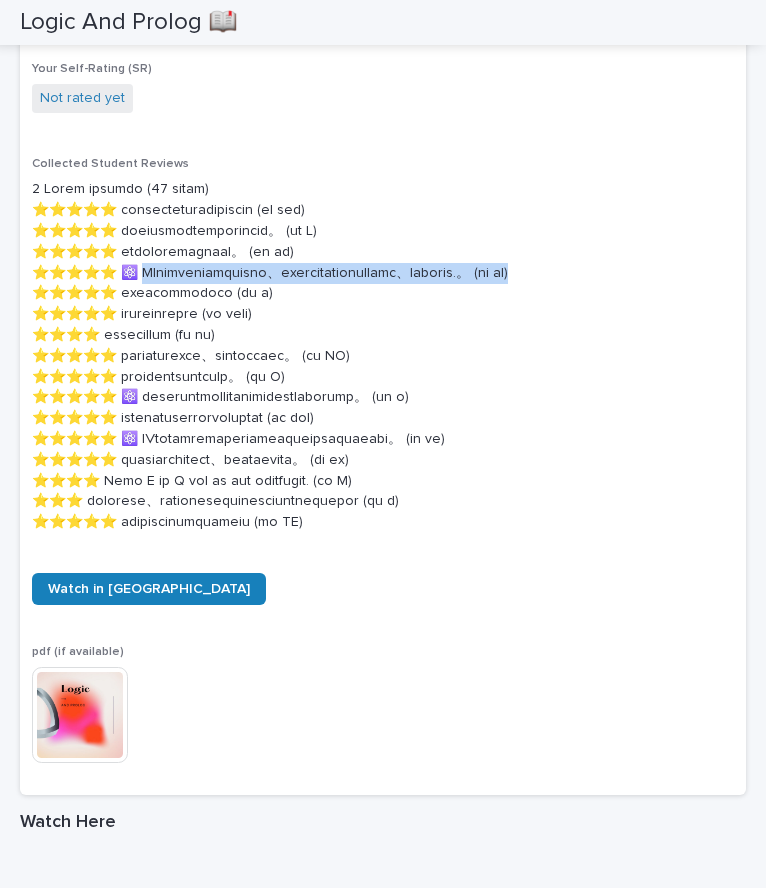 drag, startPoint x: 155, startPoint y: 269, endPoint x: 229, endPoint y: 297, distance: 79.12016 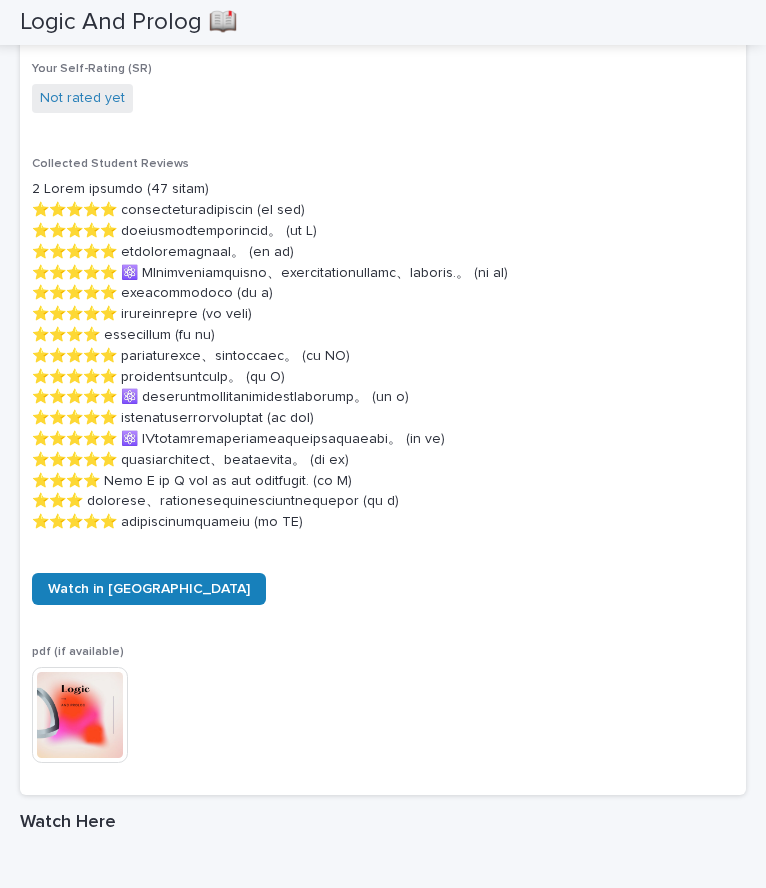 click at bounding box center (383, 356) 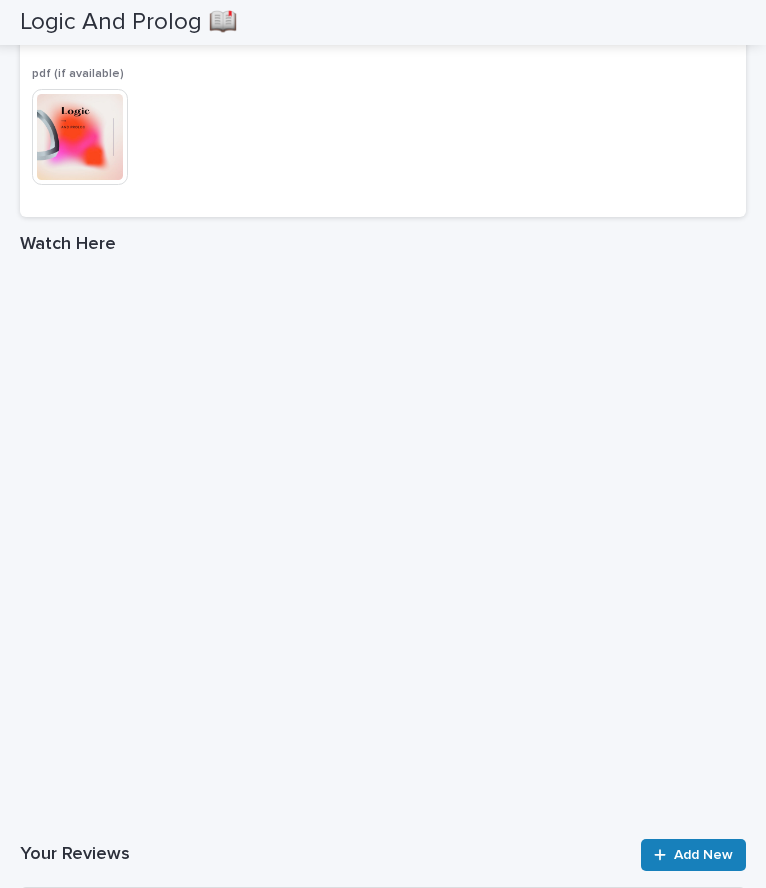 scroll, scrollTop: 2000, scrollLeft: 0, axis: vertical 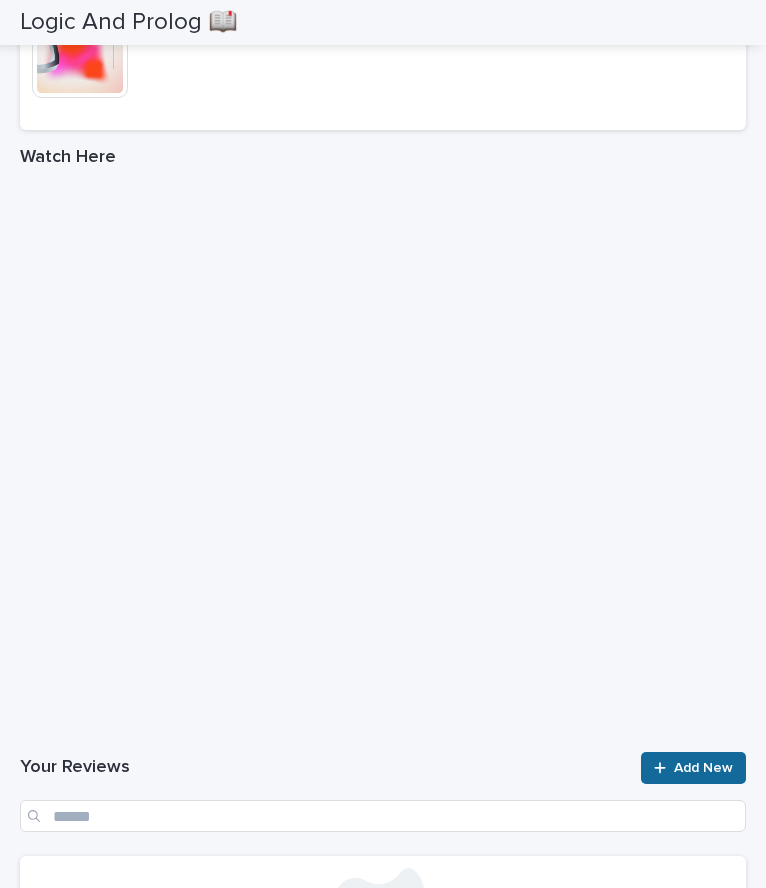 click on "Add New" at bounding box center [693, 768] 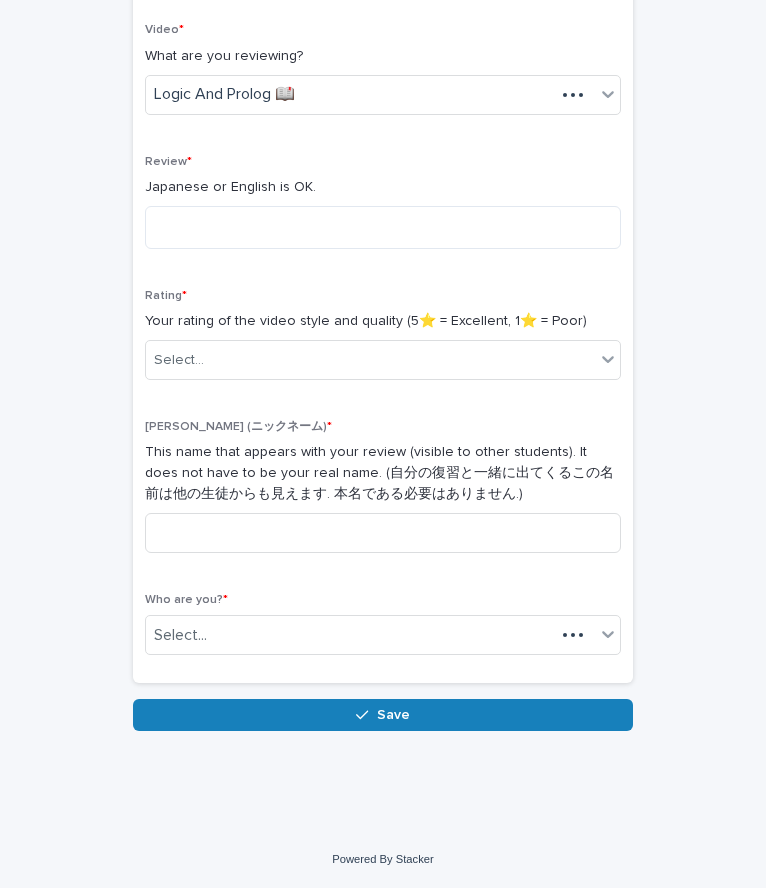 scroll, scrollTop: 321, scrollLeft: 0, axis: vertical 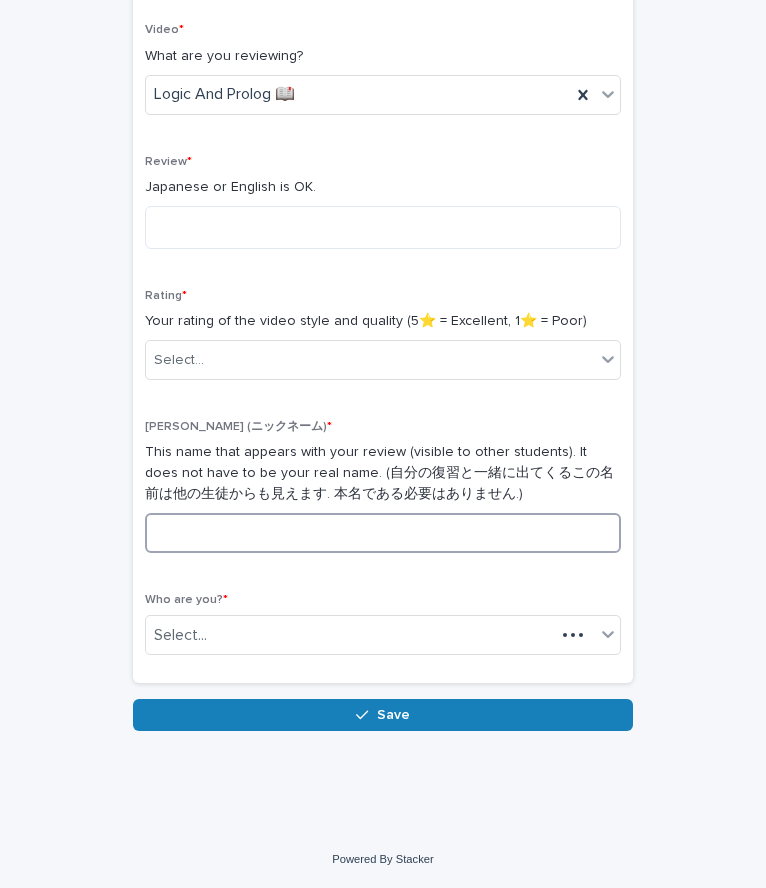 click at bounding box center [383, 533] 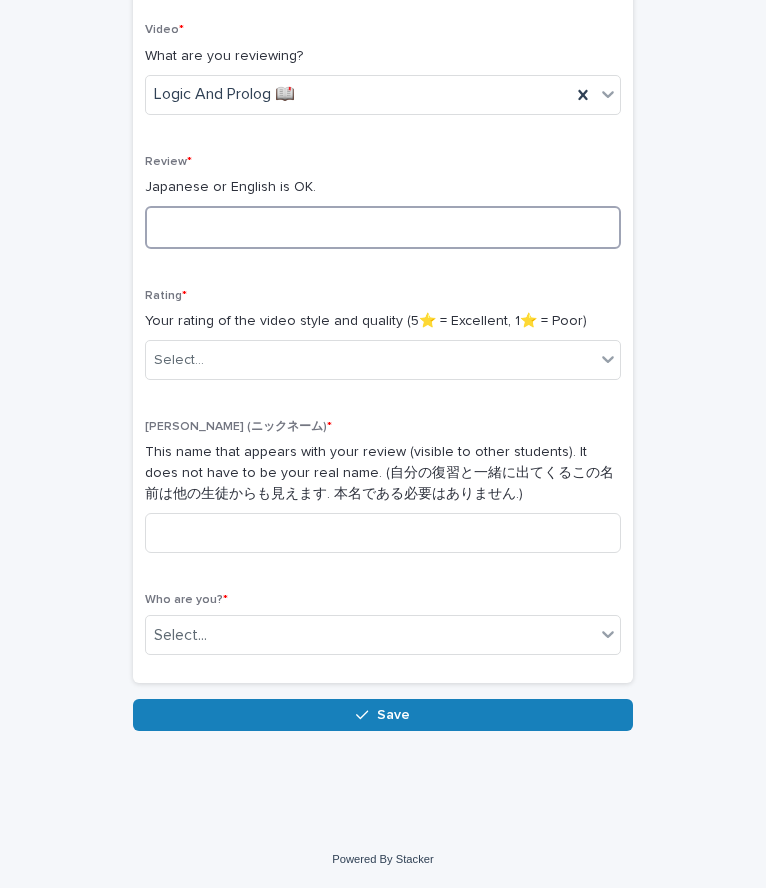 click at bounding box center (383, 227) 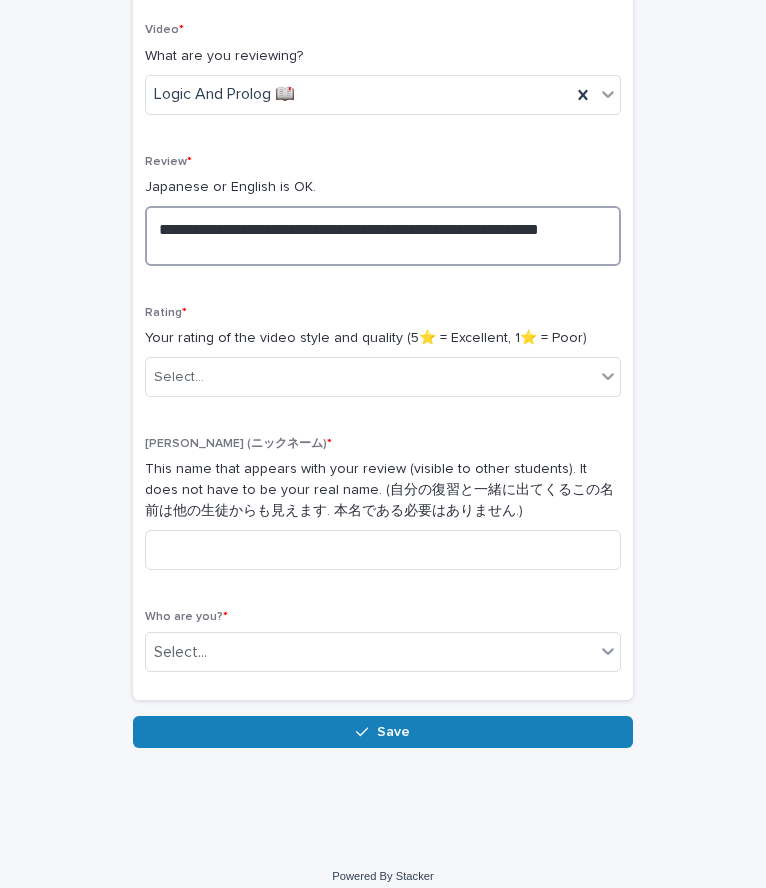 click on "**********" at bounding box center [383, 236] 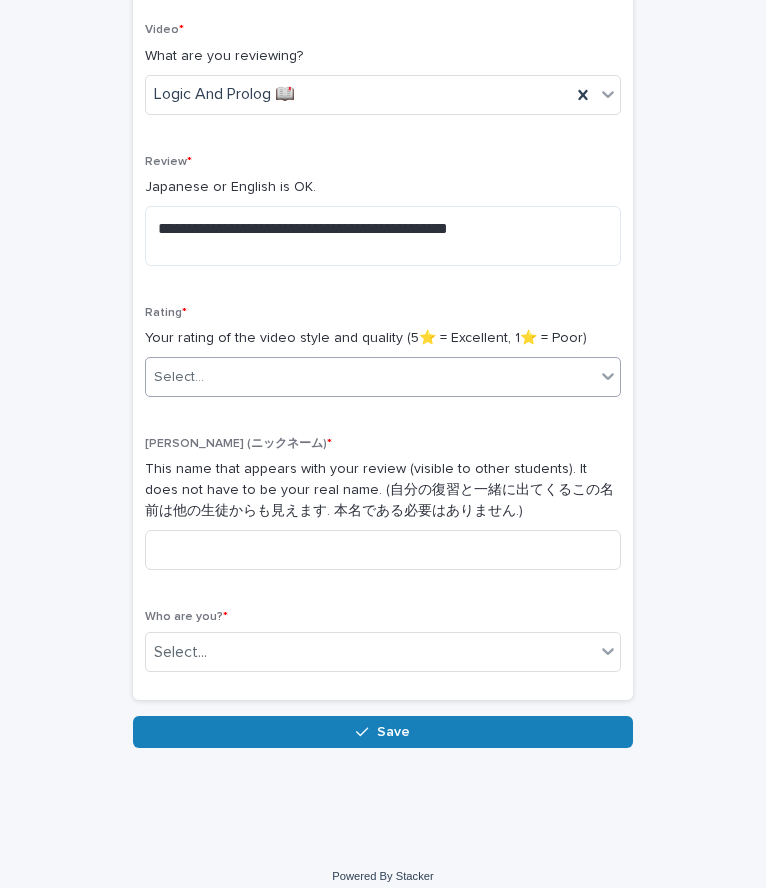 click on "Select..." at bounding box center [370, 377] 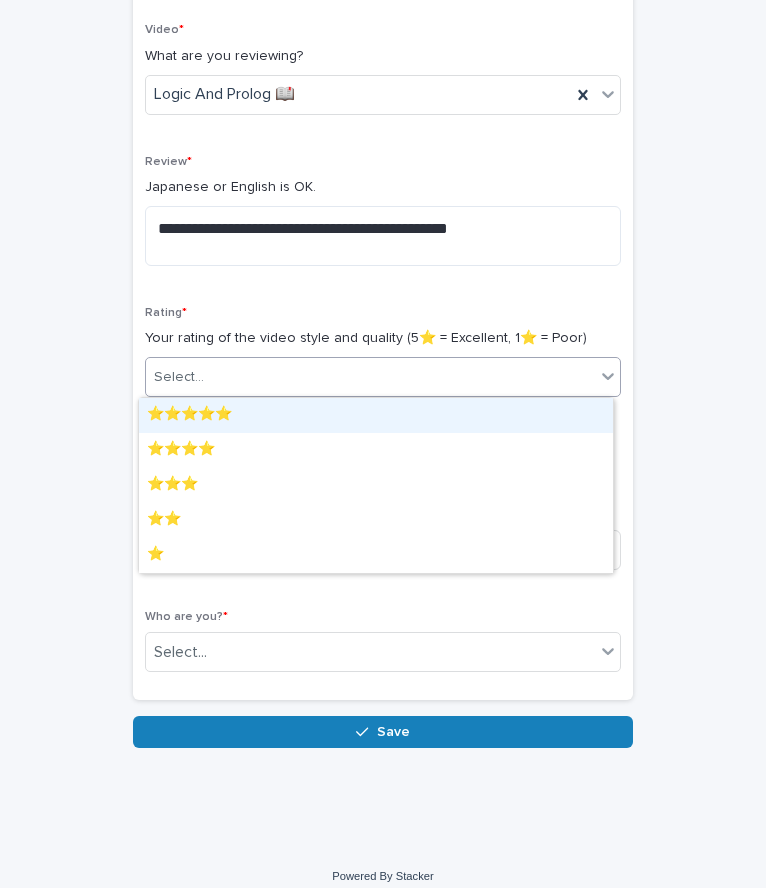 click on "⭐️⭐️⭐️⭐️⭐️" at bounding box center (376, 415) 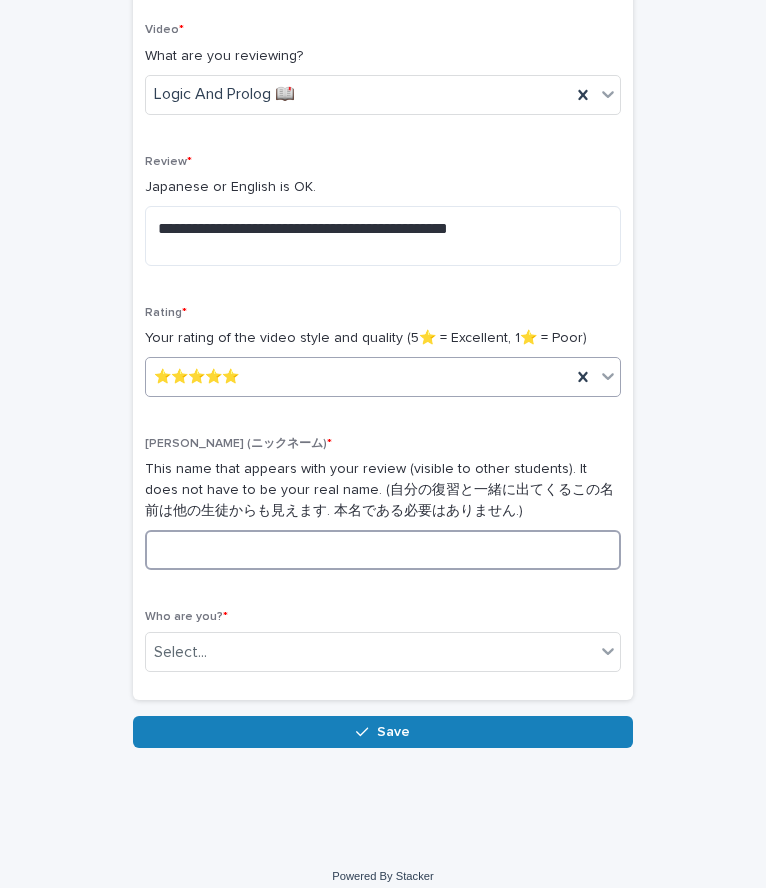 click at bounding box center (383, 550) 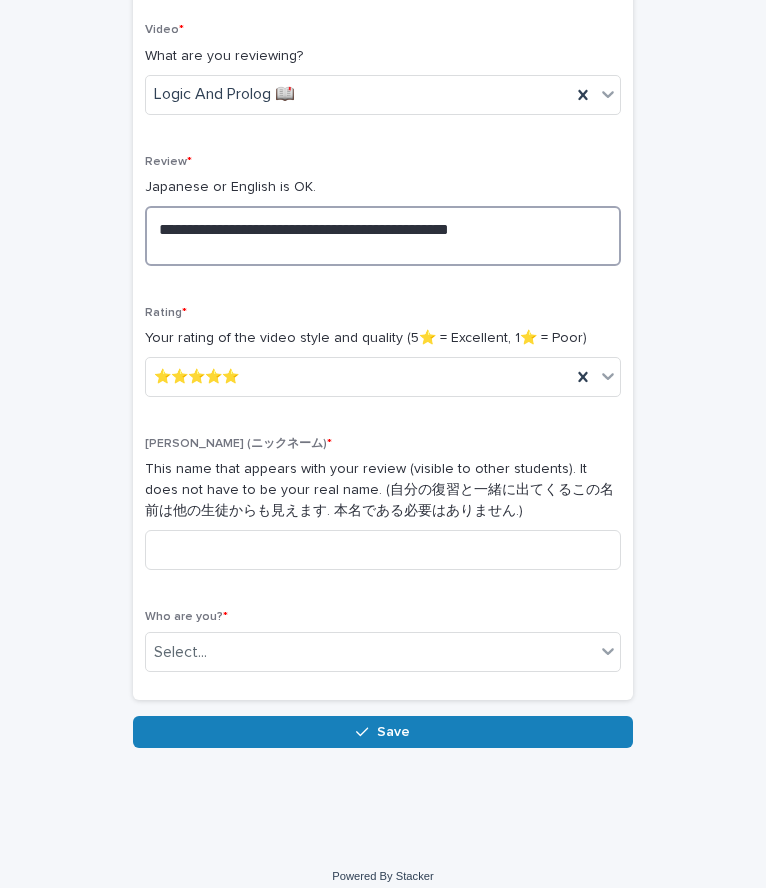 click on "**********" at bounding box center (383, 236) 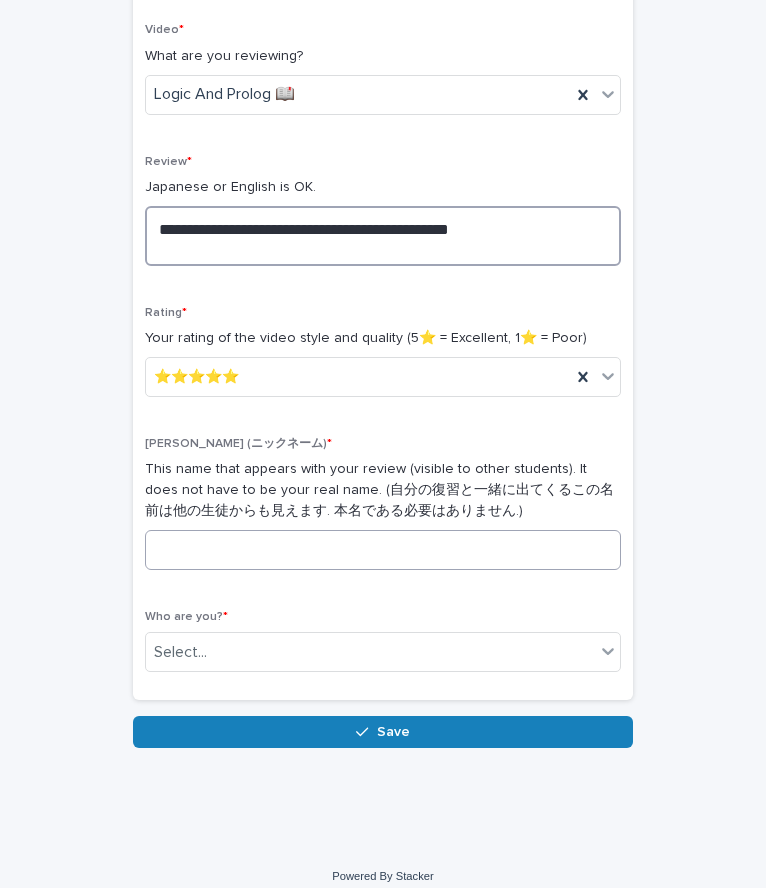 type on "**********" 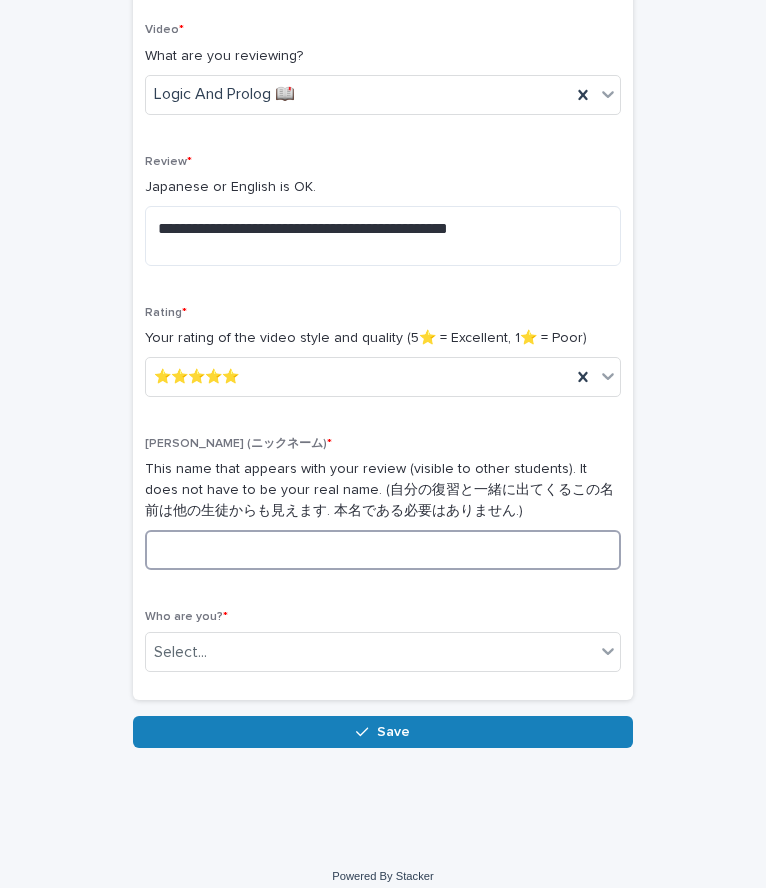 click at bounding box center [383, 550] 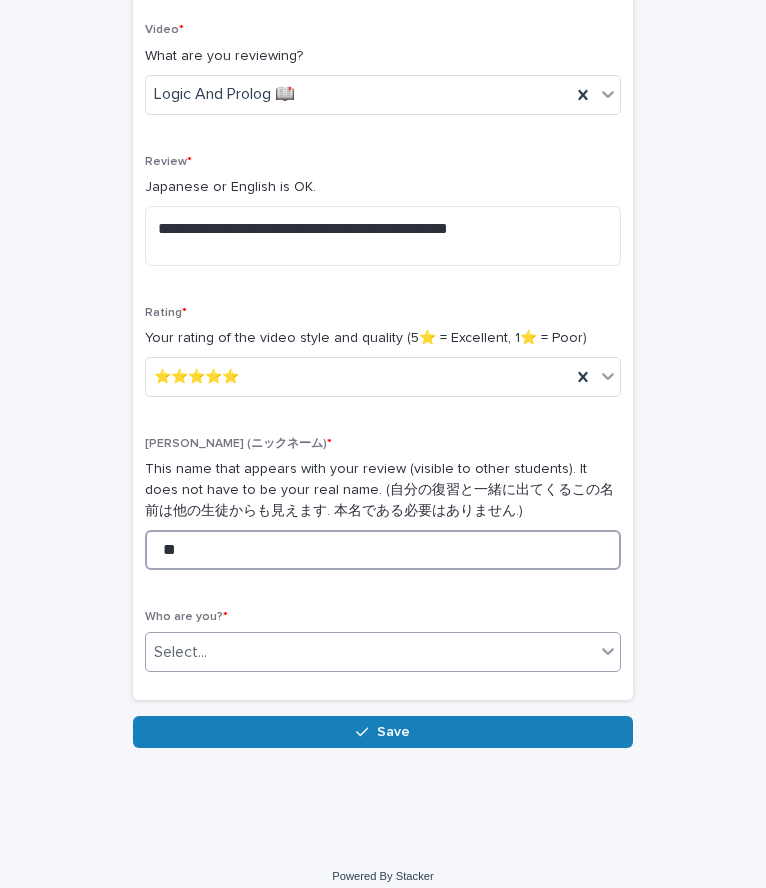 type on "**" 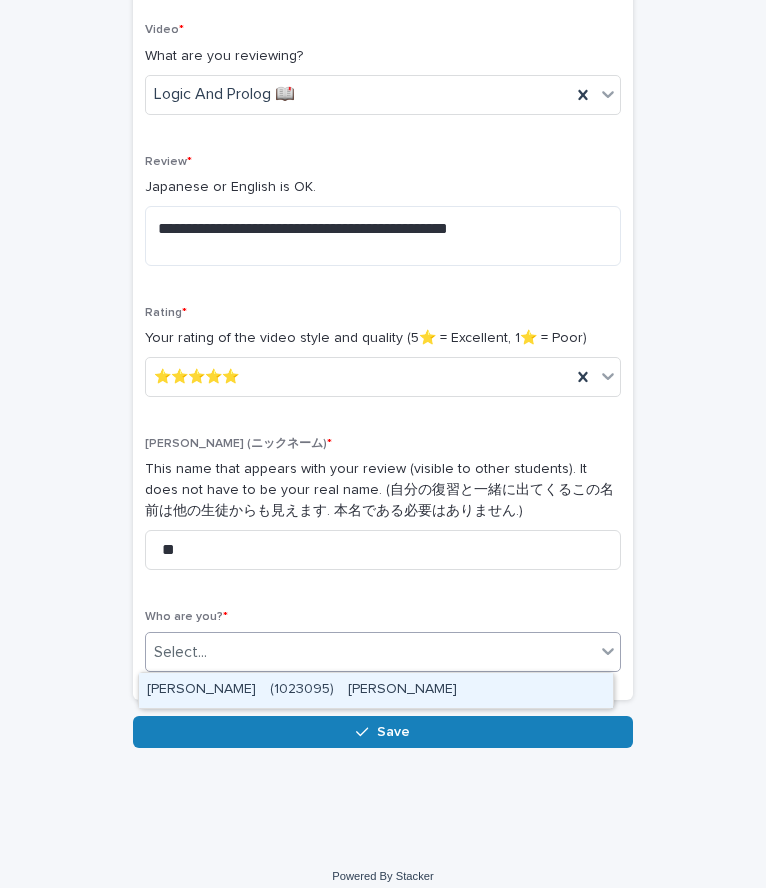 click on "Select..." at bounding box center [370, 652] 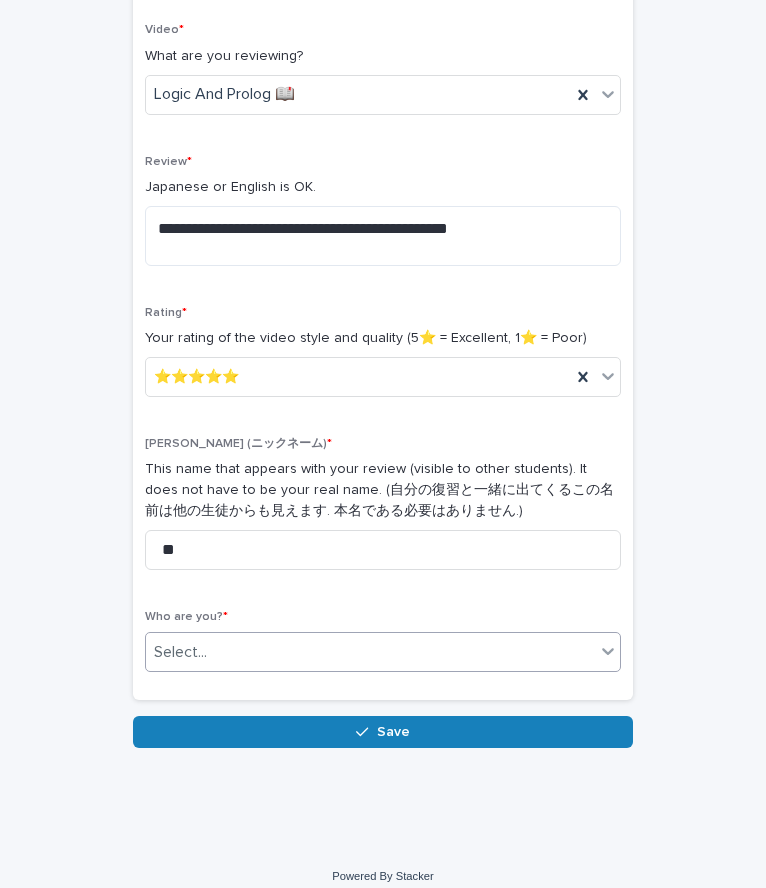click on "Select..." at bounding box center [383, 652] 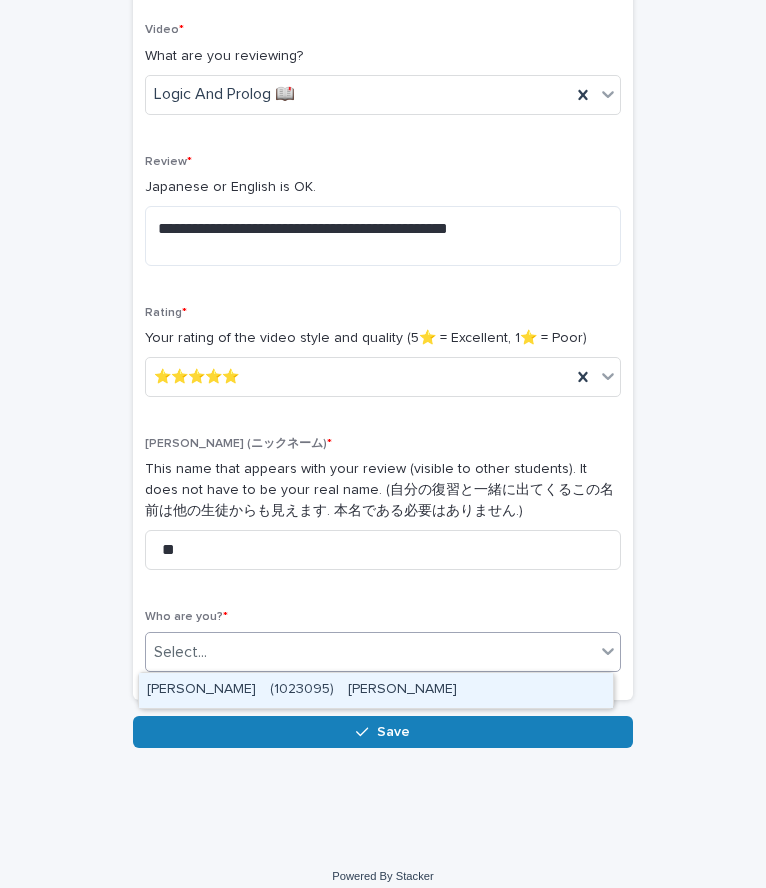 click on "Select..." at bounding box center (370, 652) 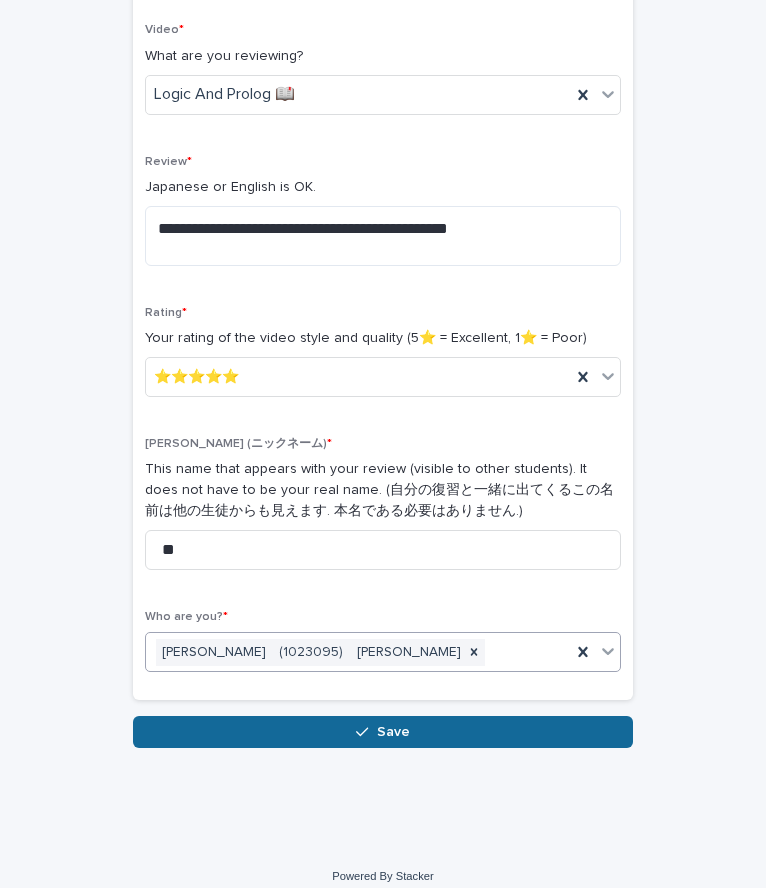 click on "Save" at bounding box center [383, 732] 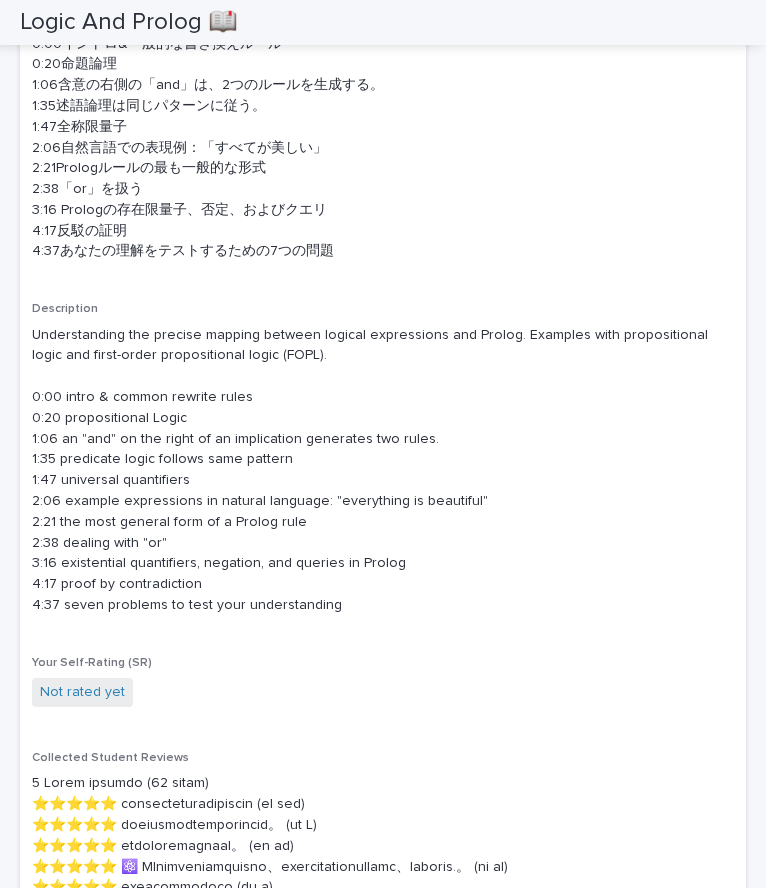 scroll, scrollTop: 744, scrollLeft: 0, axis: vertical 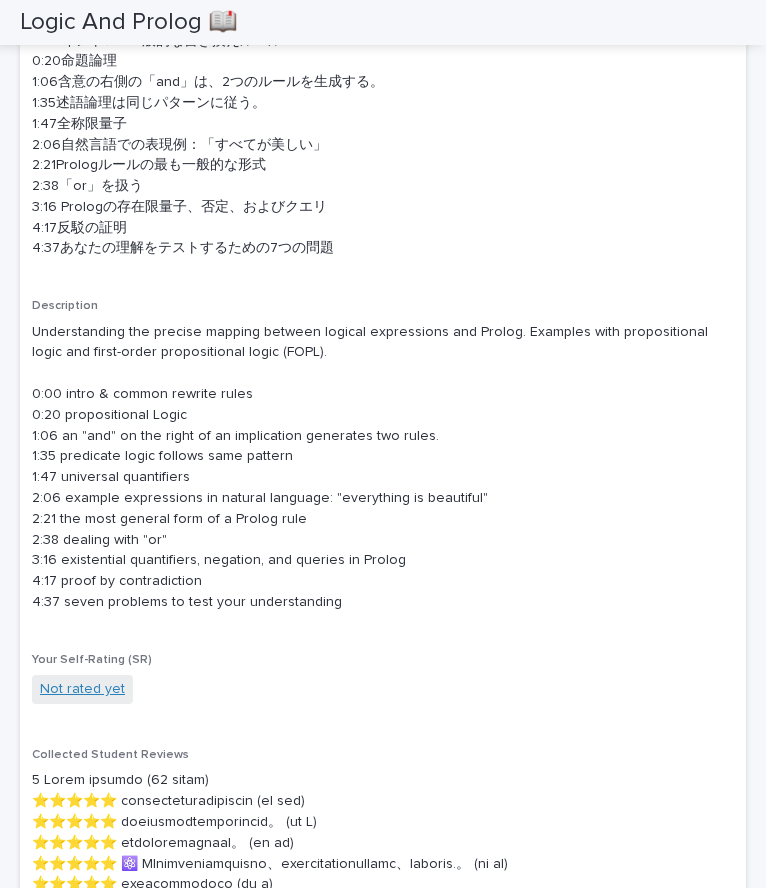 click on "Not rated yet" at bounding box center (82, 689) 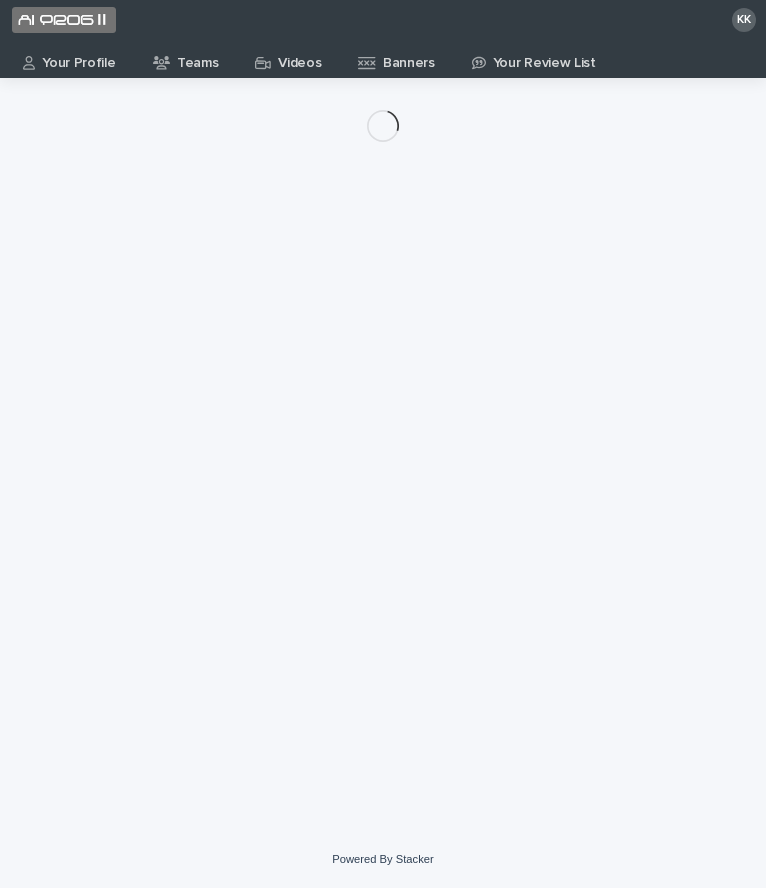 scroll, scrollTop: 0, scrollLeft: 0, axis: both 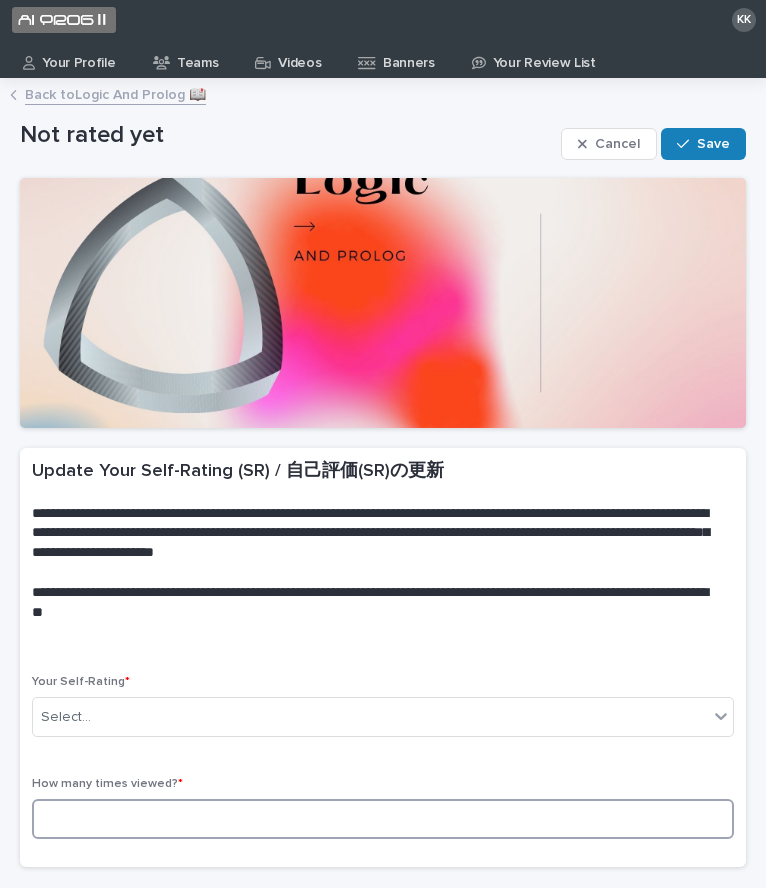 click at bounding box center [383, 819] 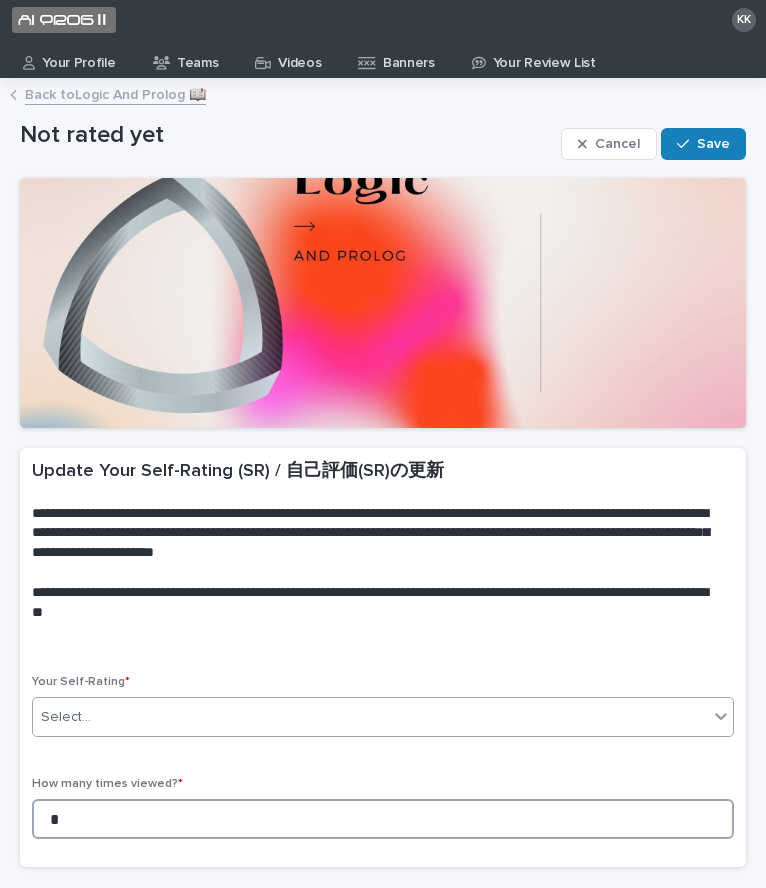 type on "*" 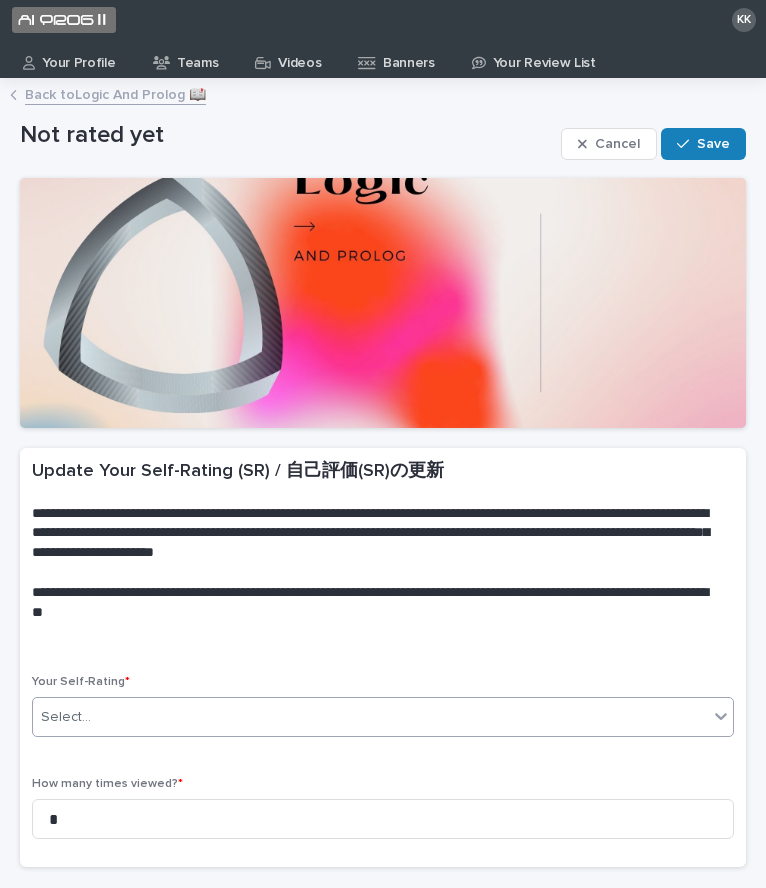 click on "Select..." at bounding box center (370, 717) 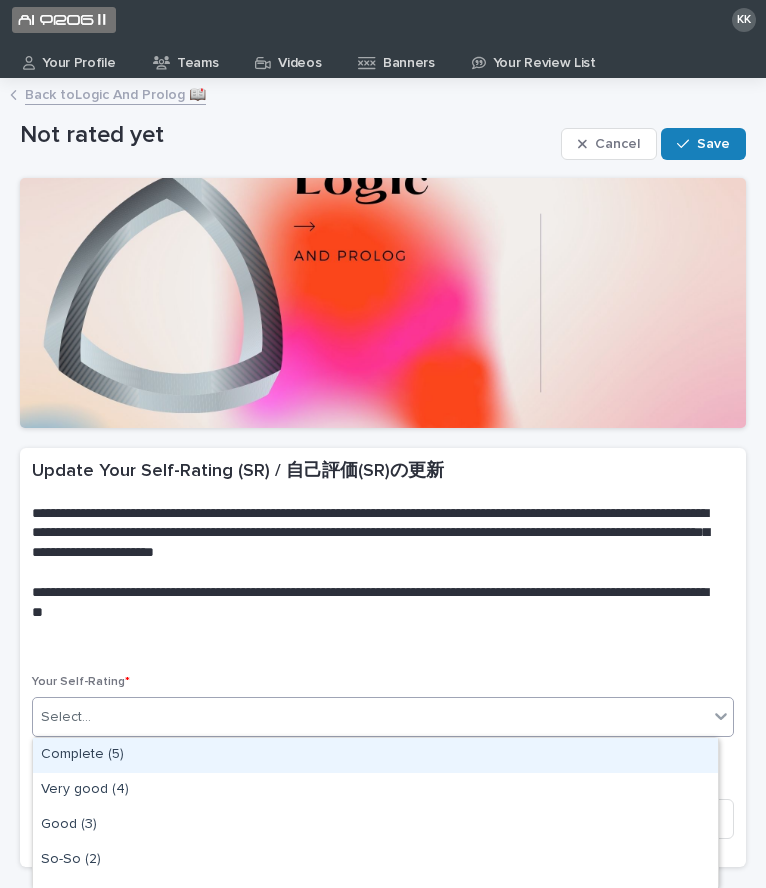 click on "Complete (5)" at bounding box center [375, 755] 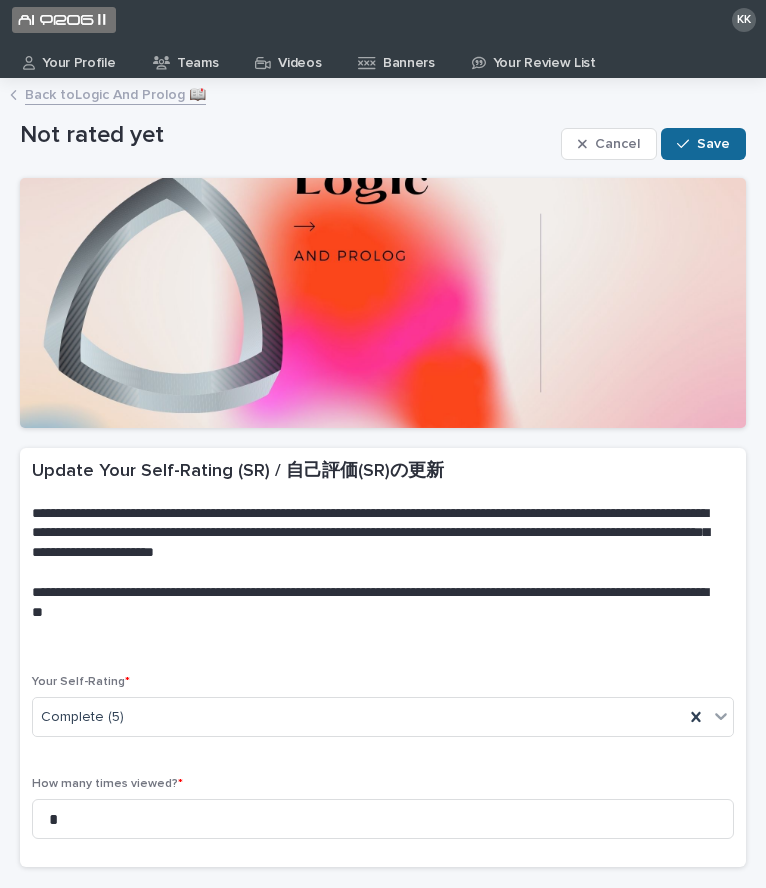 click on "Save" at bounding box center [713, 144] 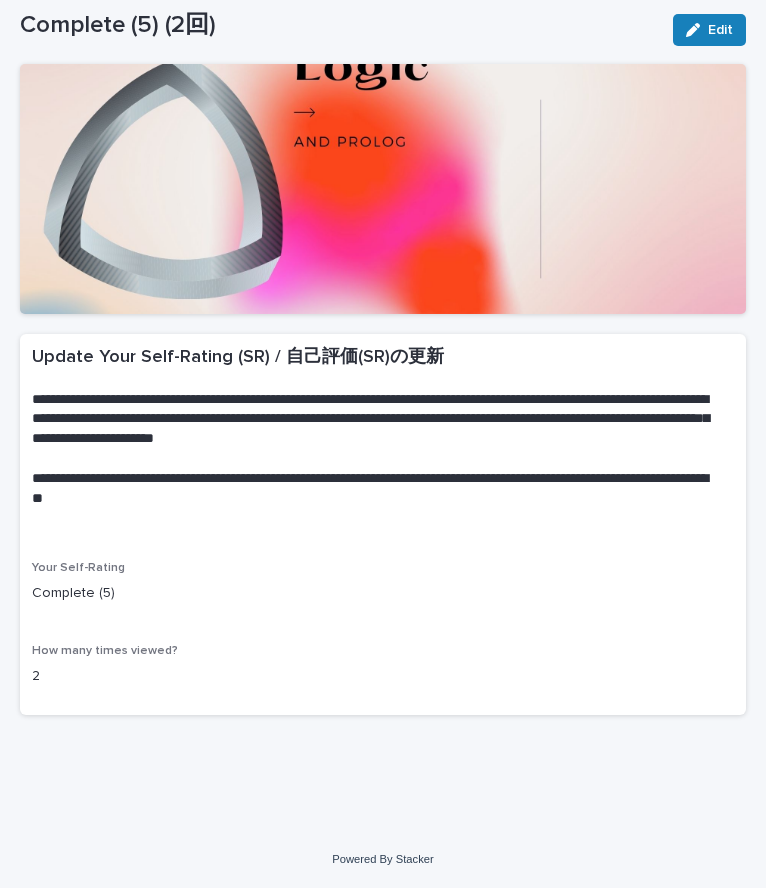 scroll, scrollTop: 0, scrollLeft: 0, axis: both 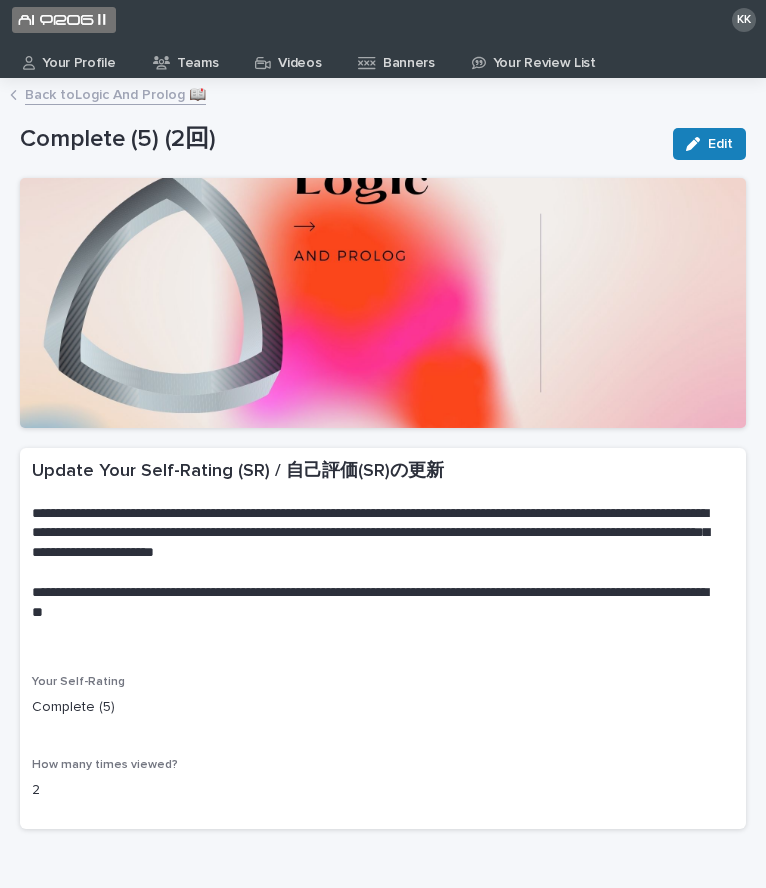 click on "Videos" at bounding box center [299, 56] 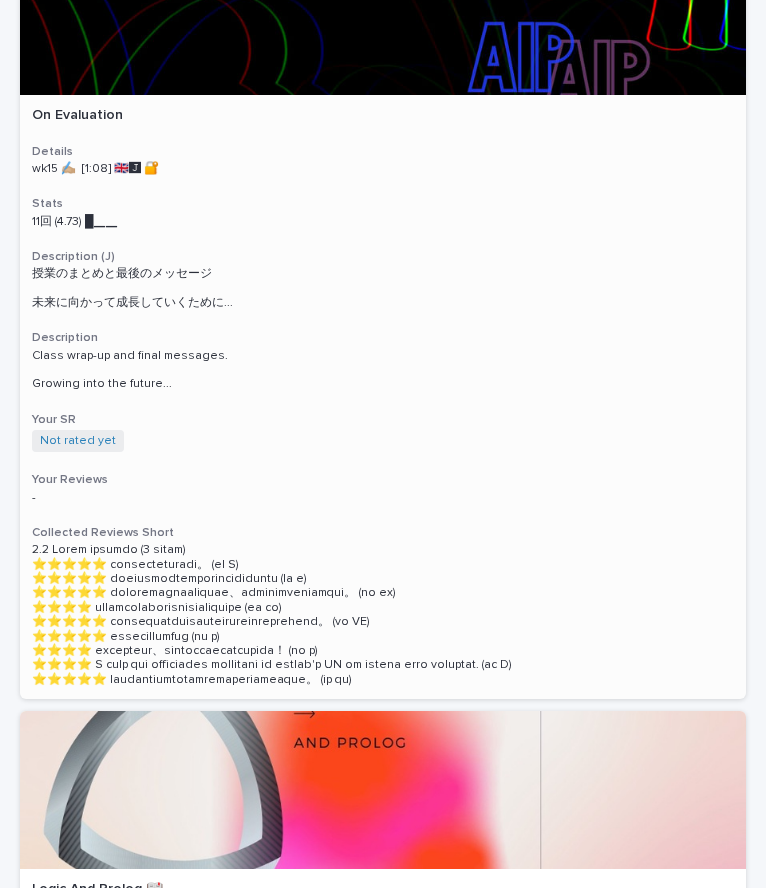scroll, scrollTop: 236, scrollLeft: 0, axis: vertical 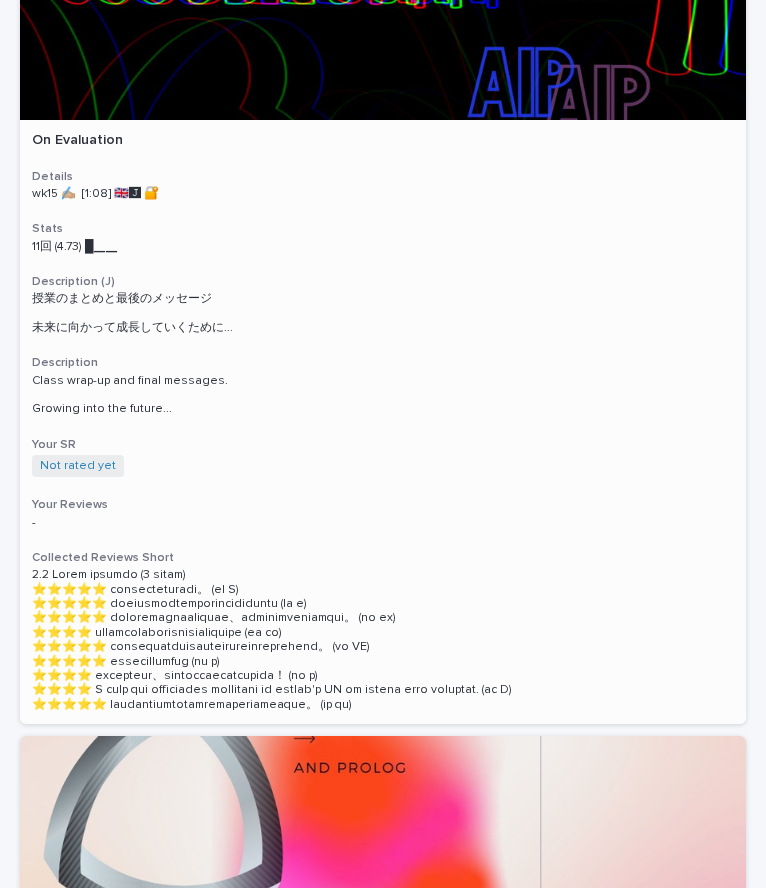 click on "Your SR" at bounding box center [383, 445] 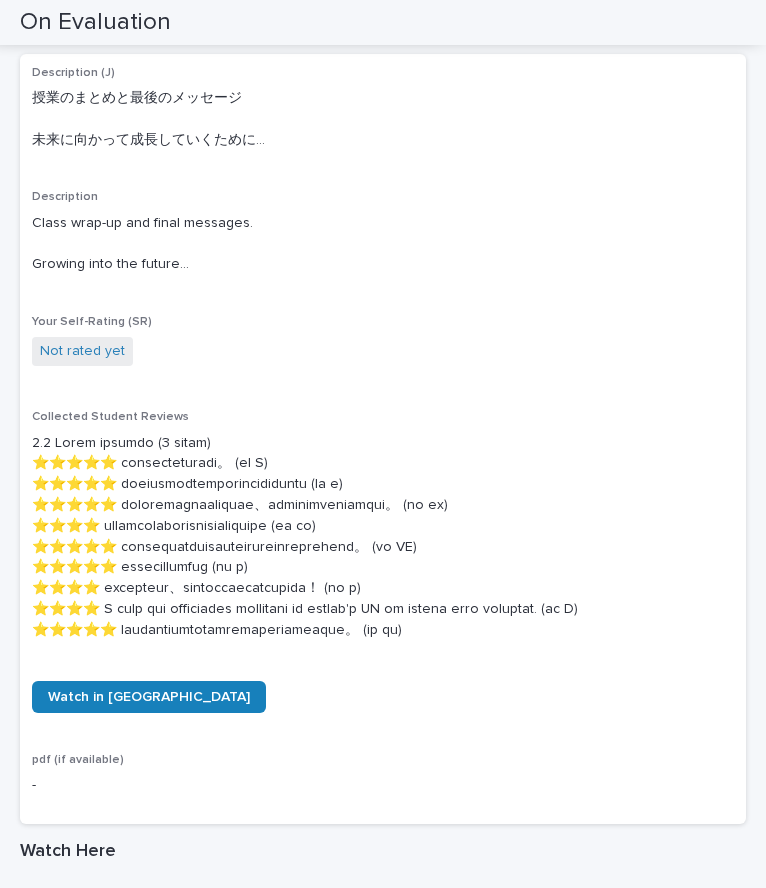 scroll, scrollTop: 649, scrollLeft: 0, axis: vertical 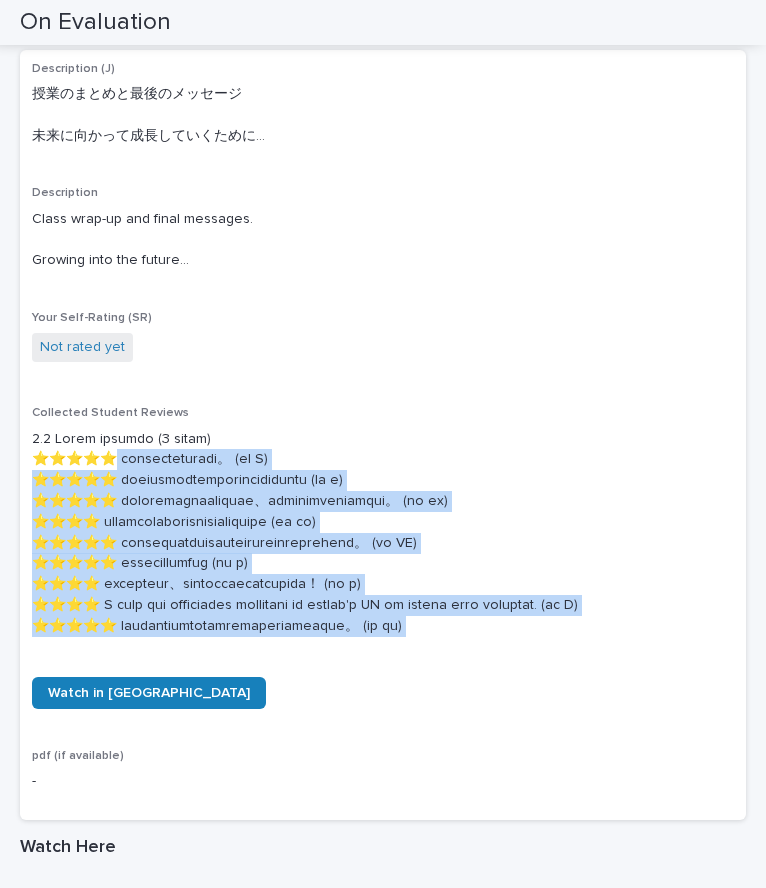 drag, startPoint x: 126, startPoint y: 450, endPoint x: 648, endPoint y: 680, distance: 570.4244 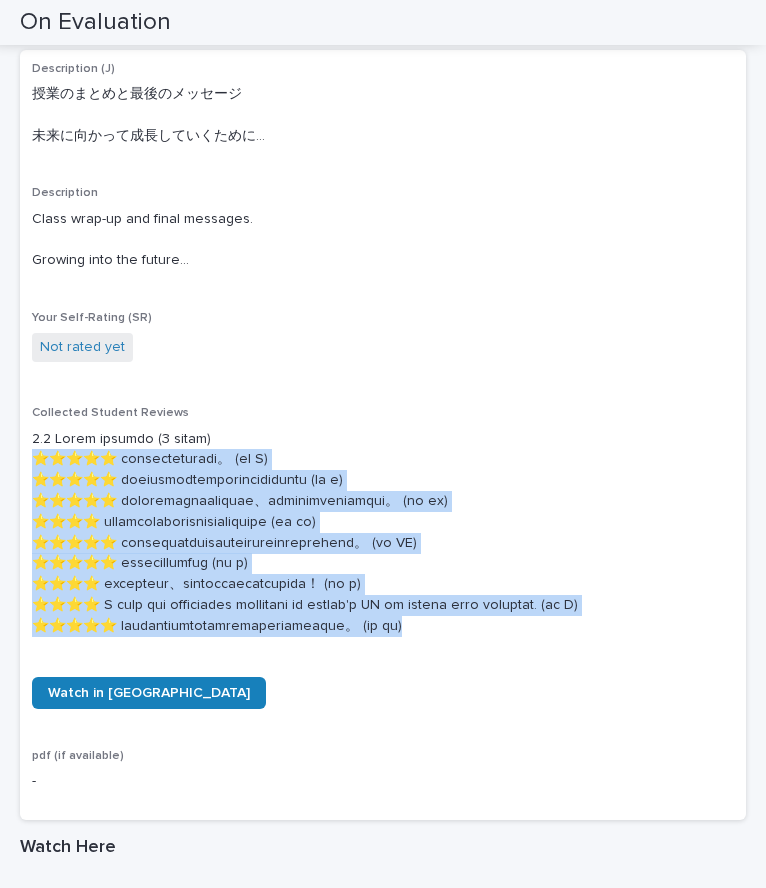 drag, startPoint x: 29, startPoint y: 457, endPoint x: 639, endPoint y: 641, distance: 637.1468 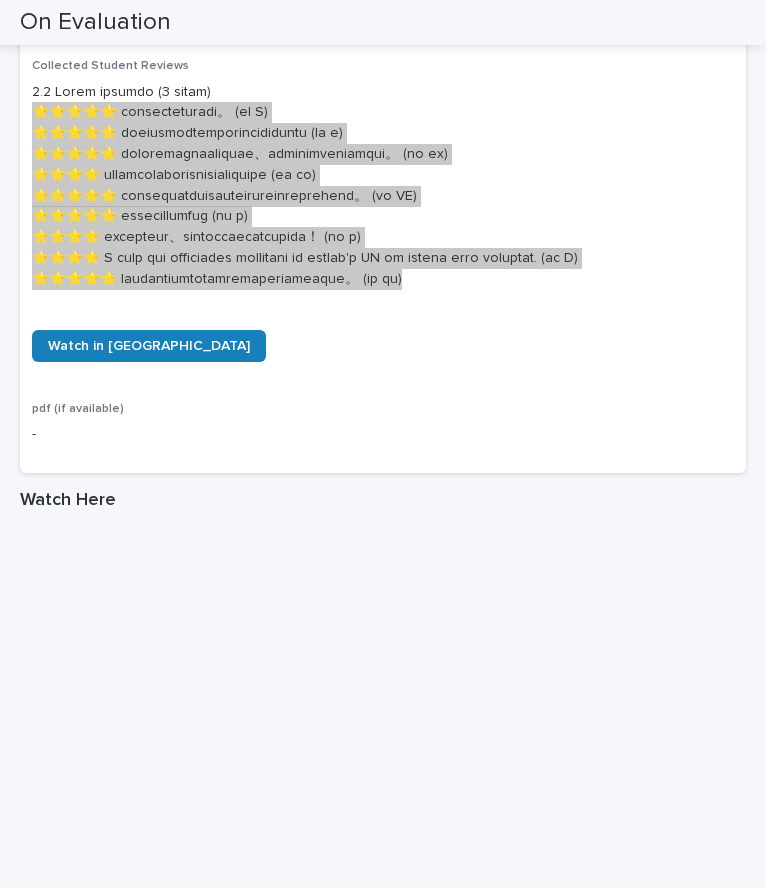 scroll, scrollTop: 993, scrollLeft: 0, axis: vertical 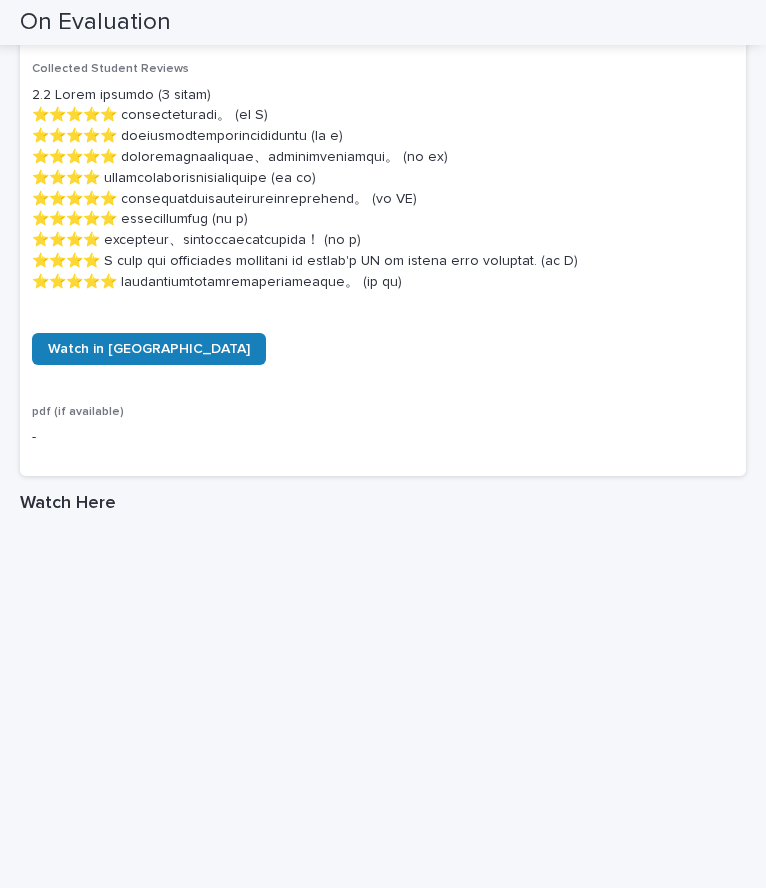 click on "Description (J) 授業のまとめと最後のメッセージ
[PERSON_NAME]に向かって成長していくために... Description Class wrap-up and final messages.
Growing into the future... Your Self-Rating (SR) Not rated yet   Collected Student Reviews Watch in New Tab pdf (if available) -" at bounding box center (383, 91) 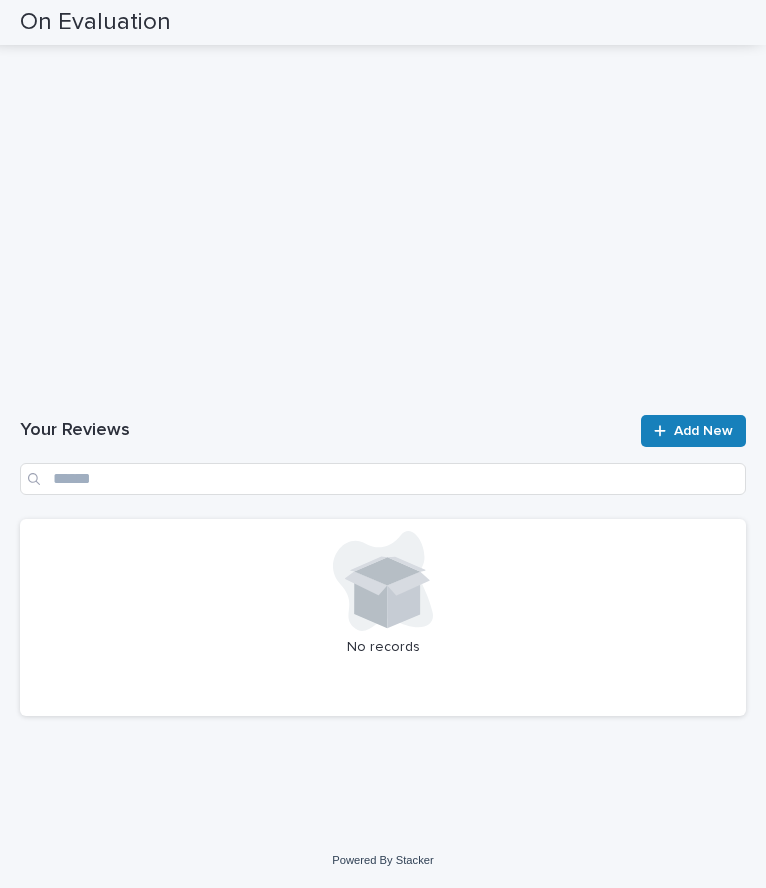 scroll, scrollTop: 1662, scrollLeft: 0, axis: vertical 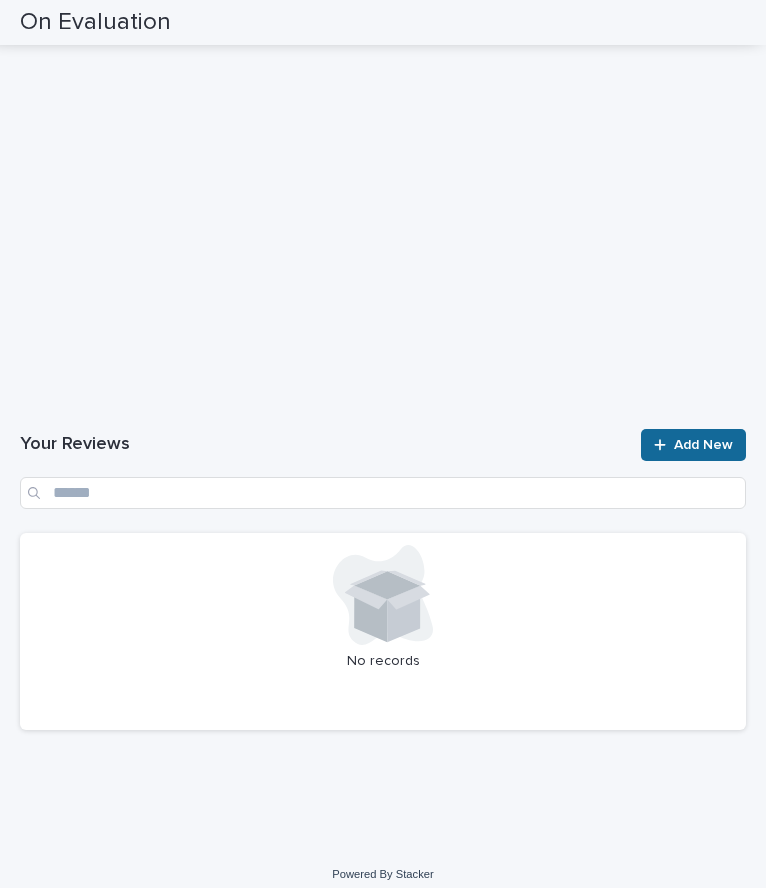 click on "Add New" at bounding box center (693, 445) 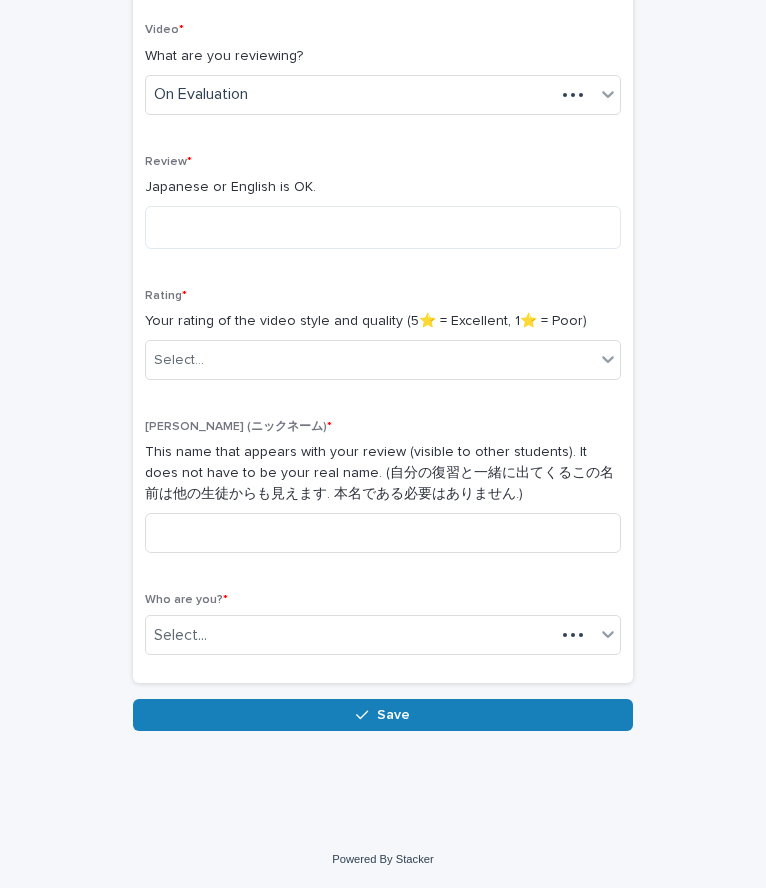 scroll, scrollTop: 321, scrollLeft: 0, axis: vertical 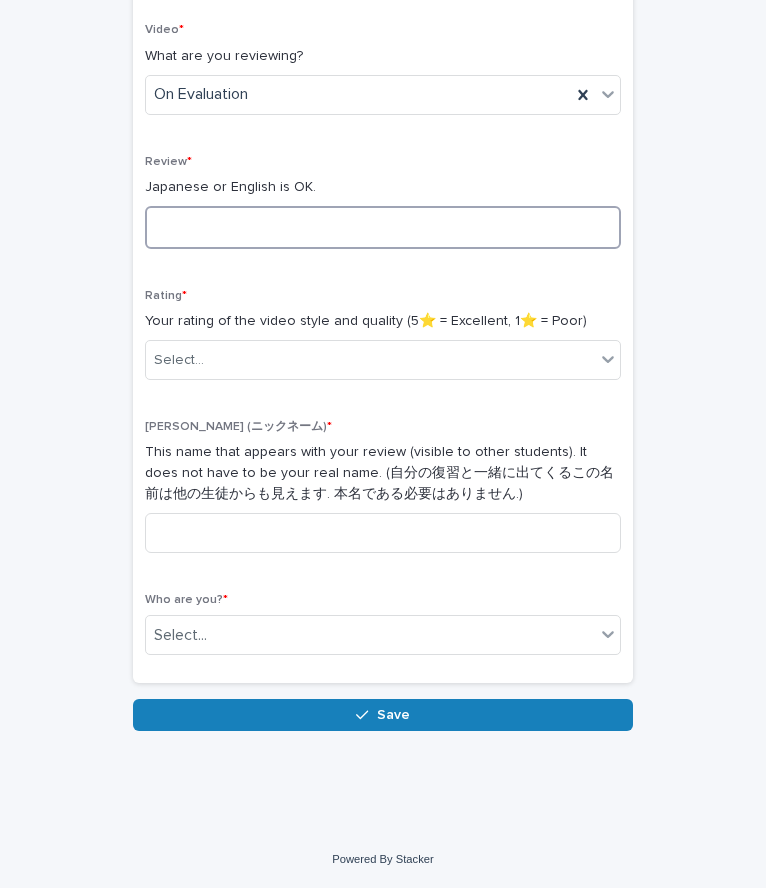 click at bounding box center (383, 227) 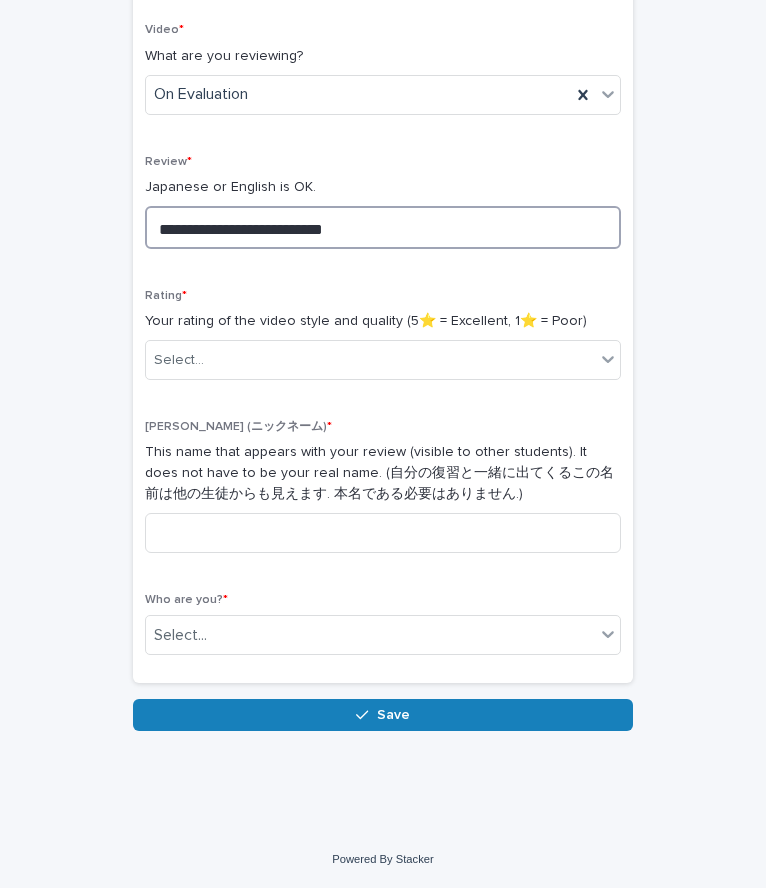 click on "**********" at bounding box center [383, 227] 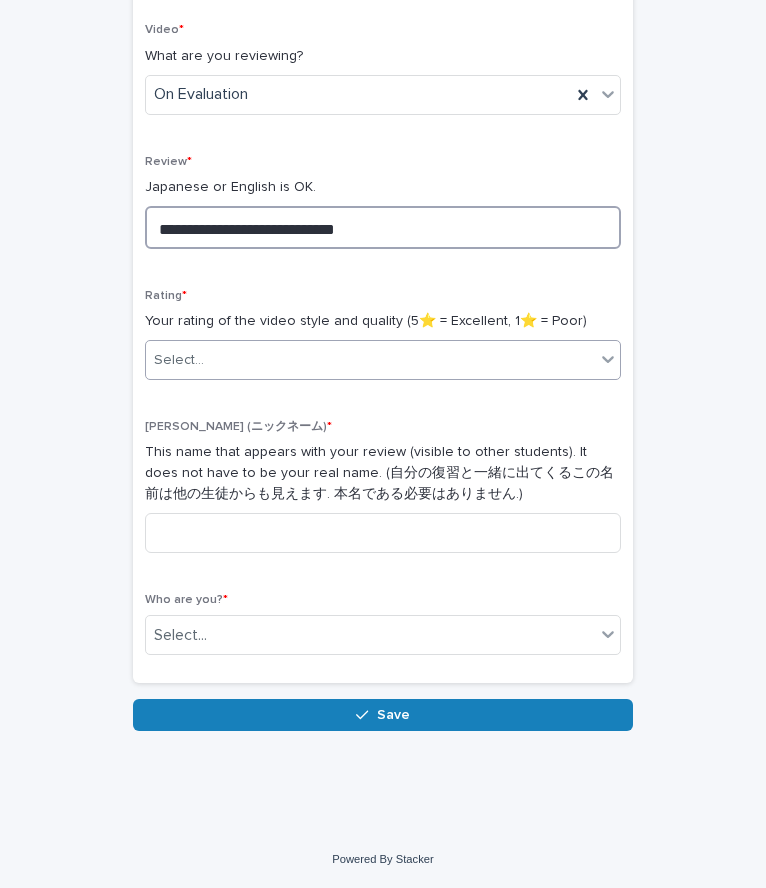 type on "**********" 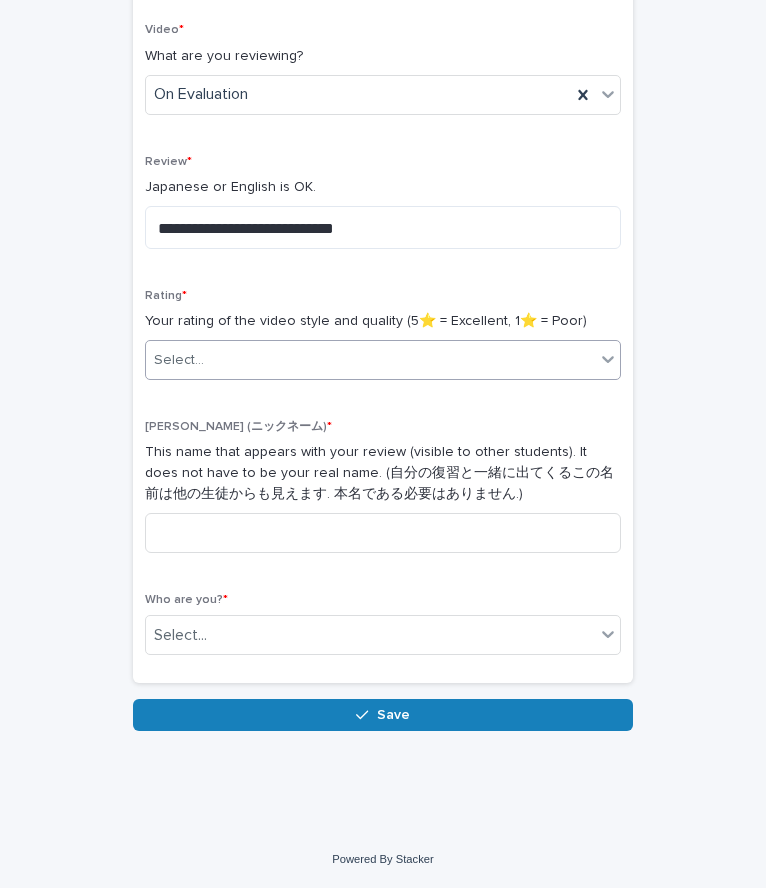 click on "Select..." at bounding box center [383, 360] 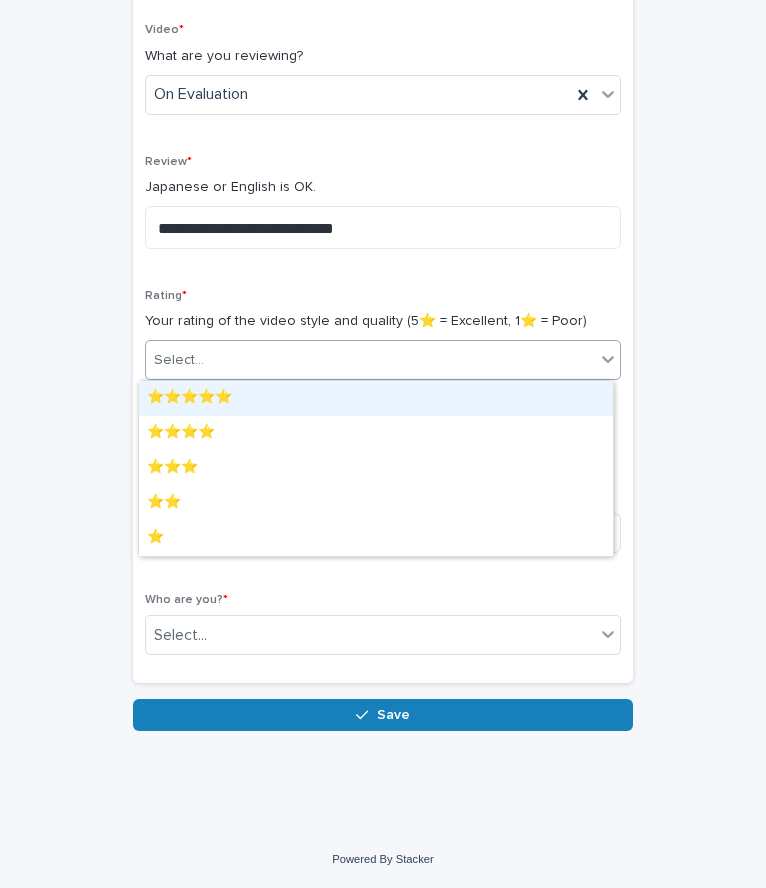 click on "⭐️⭐️⭐️⭐️⭐️" at bounding box center [376, 398] 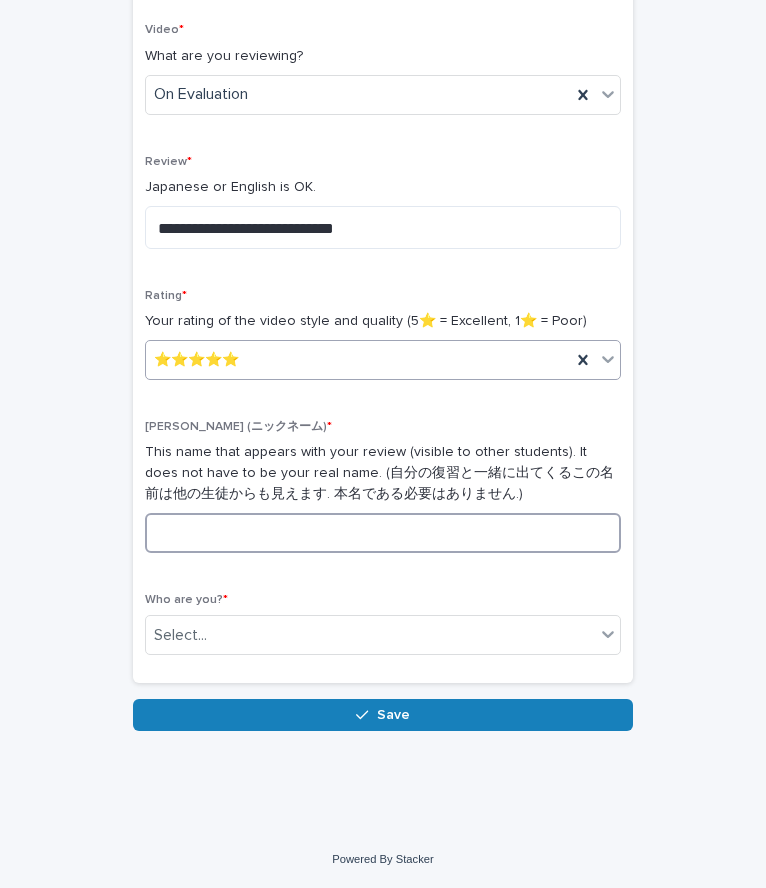 click at bounding box center [383, 533] 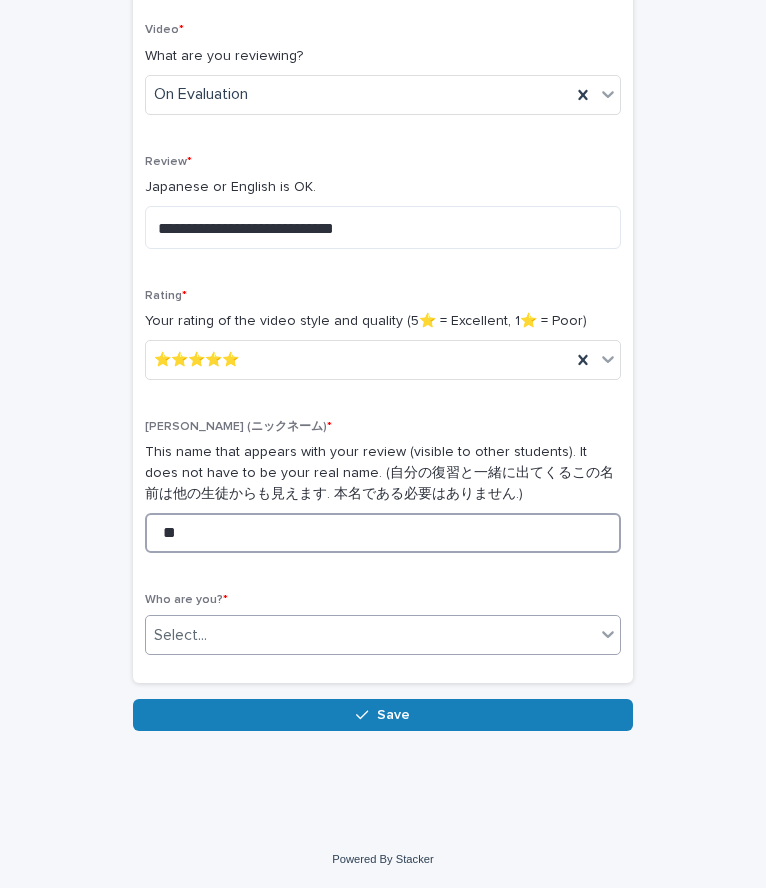 type on "**" 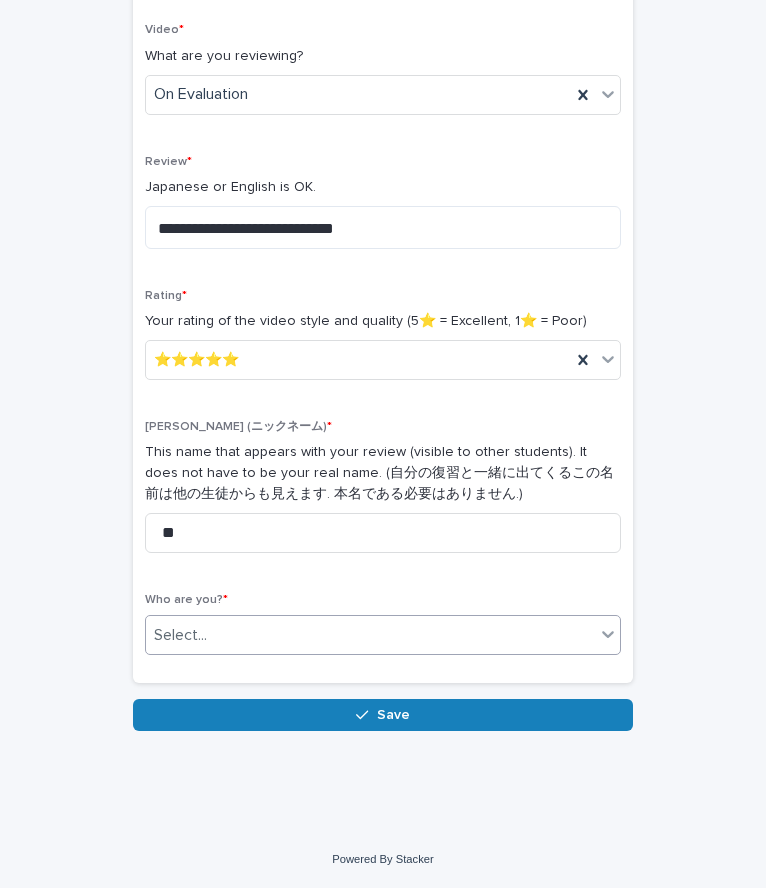 click on "Select..." at bounding box center (370, 635) 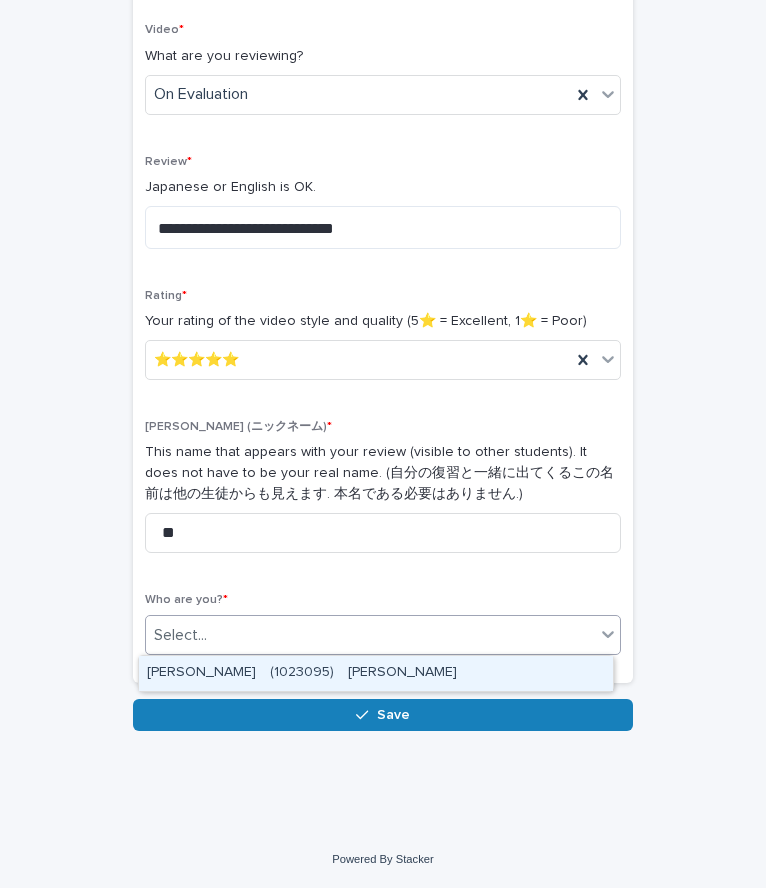 click on "[PERSON_NAME]　(1023095)　[PERSON_NAME]" at bounding box center [376, 673] 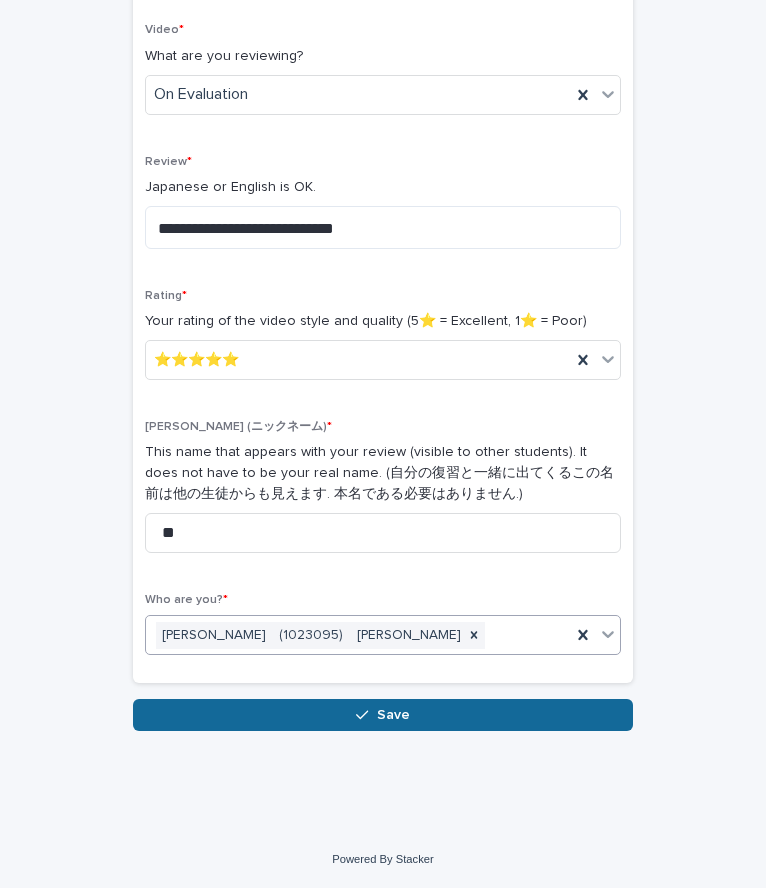 click on "Save" at bounding box center [383, 715] 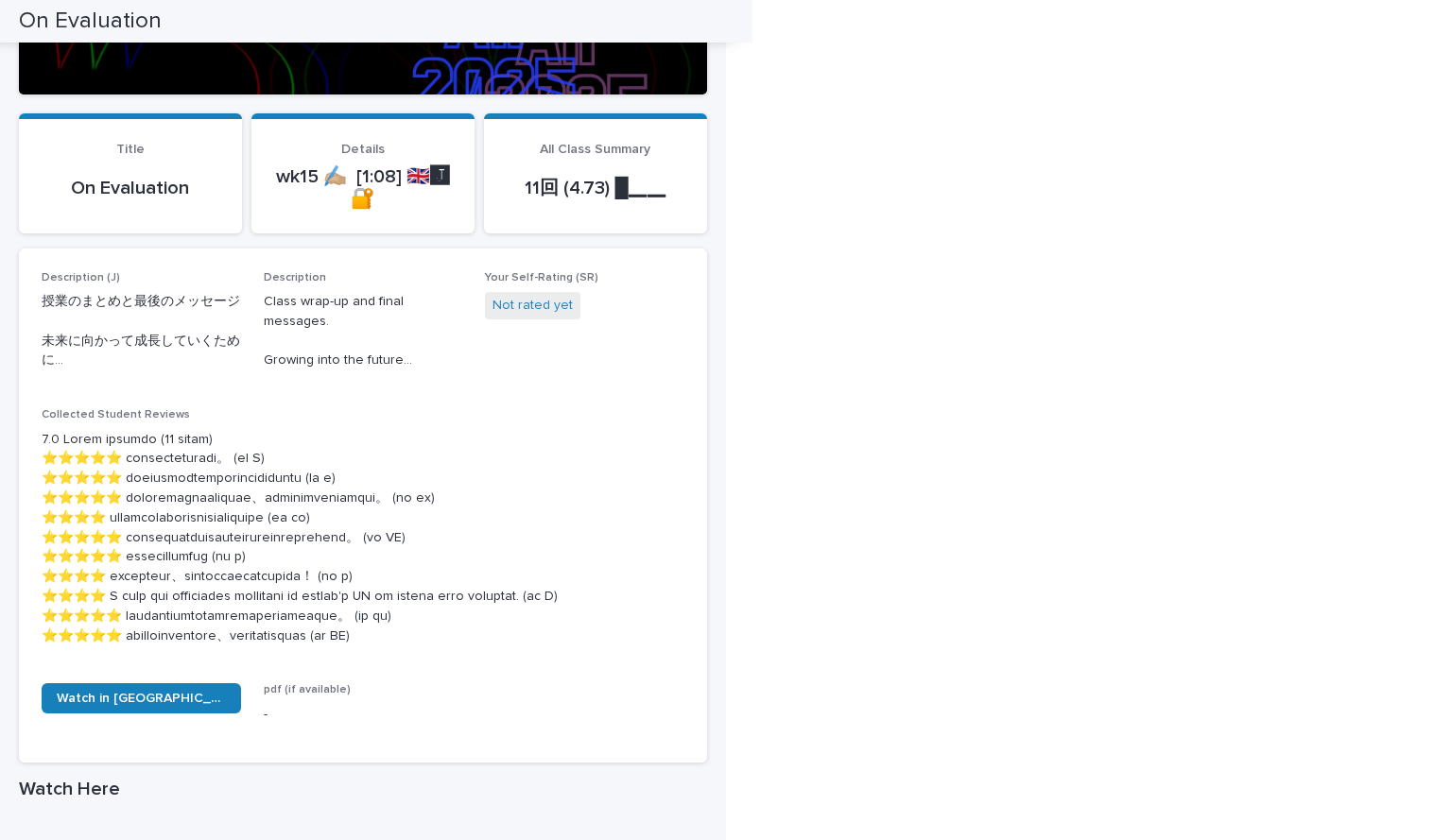 scroll, scrollTop: 361, scrollLeft: 0, axis: vertical 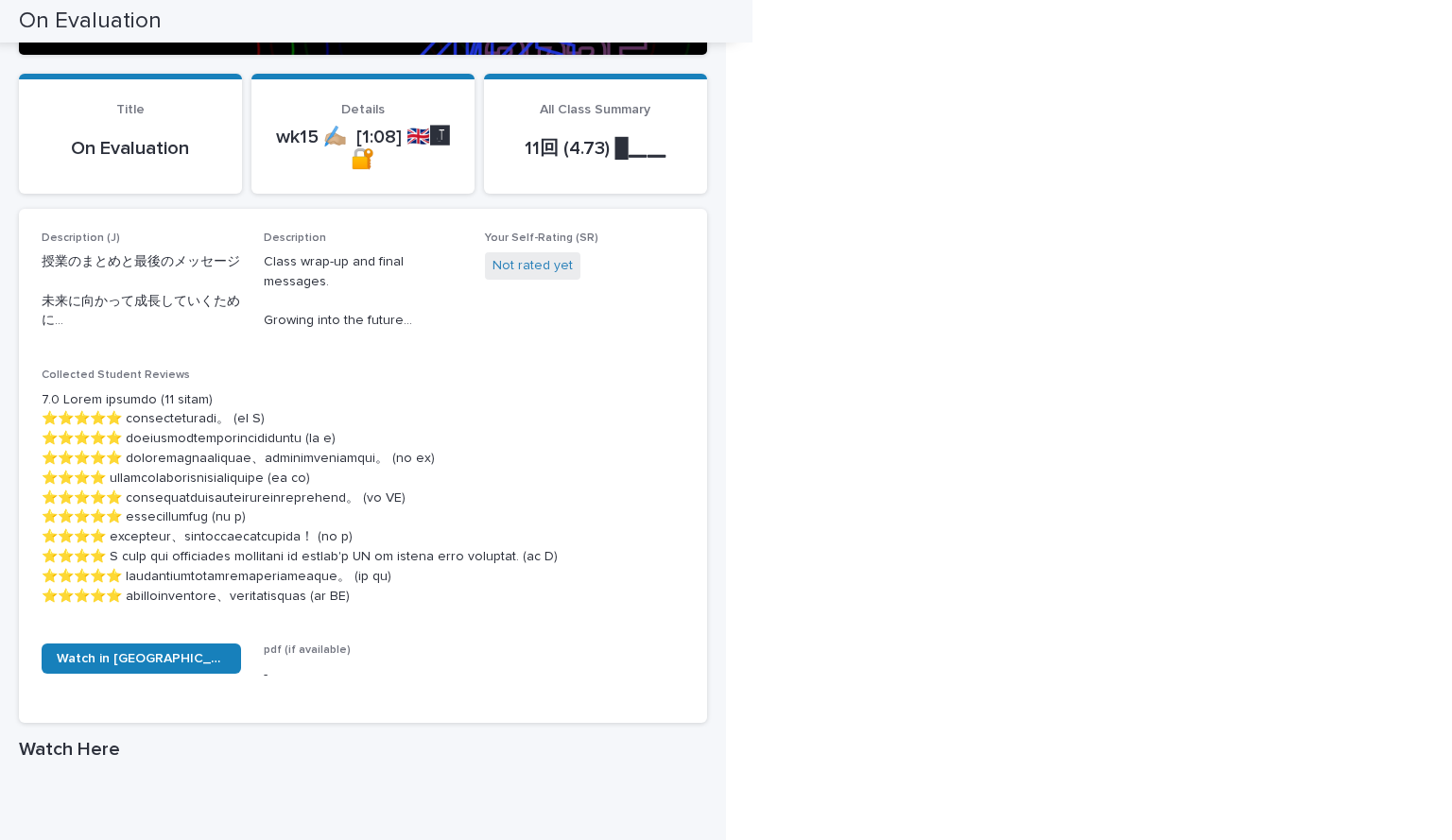 click on "Not rated yet" at bounding box center [532, 266] 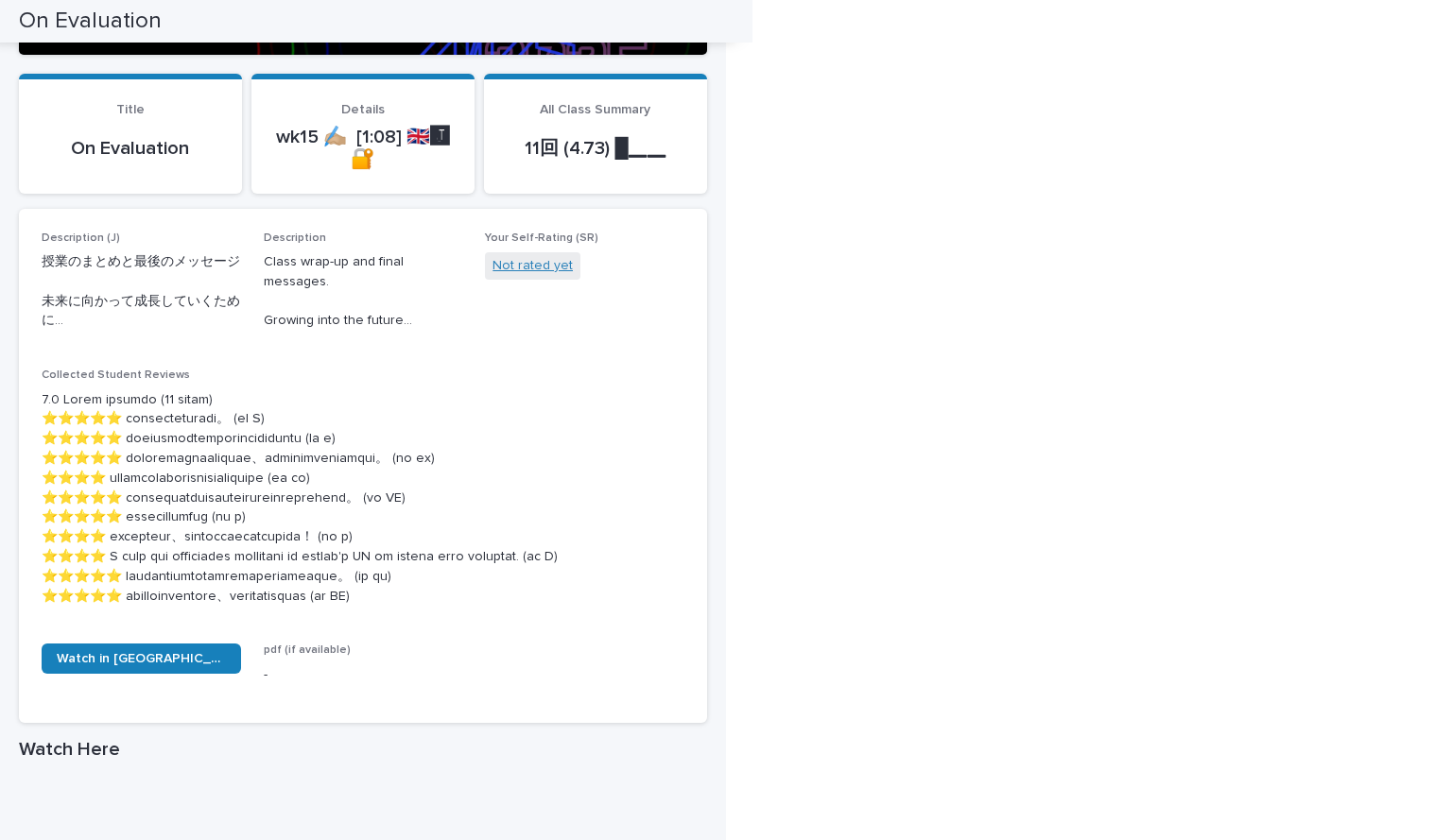 click on "Not rated yet" at bounding box center (532, 266) 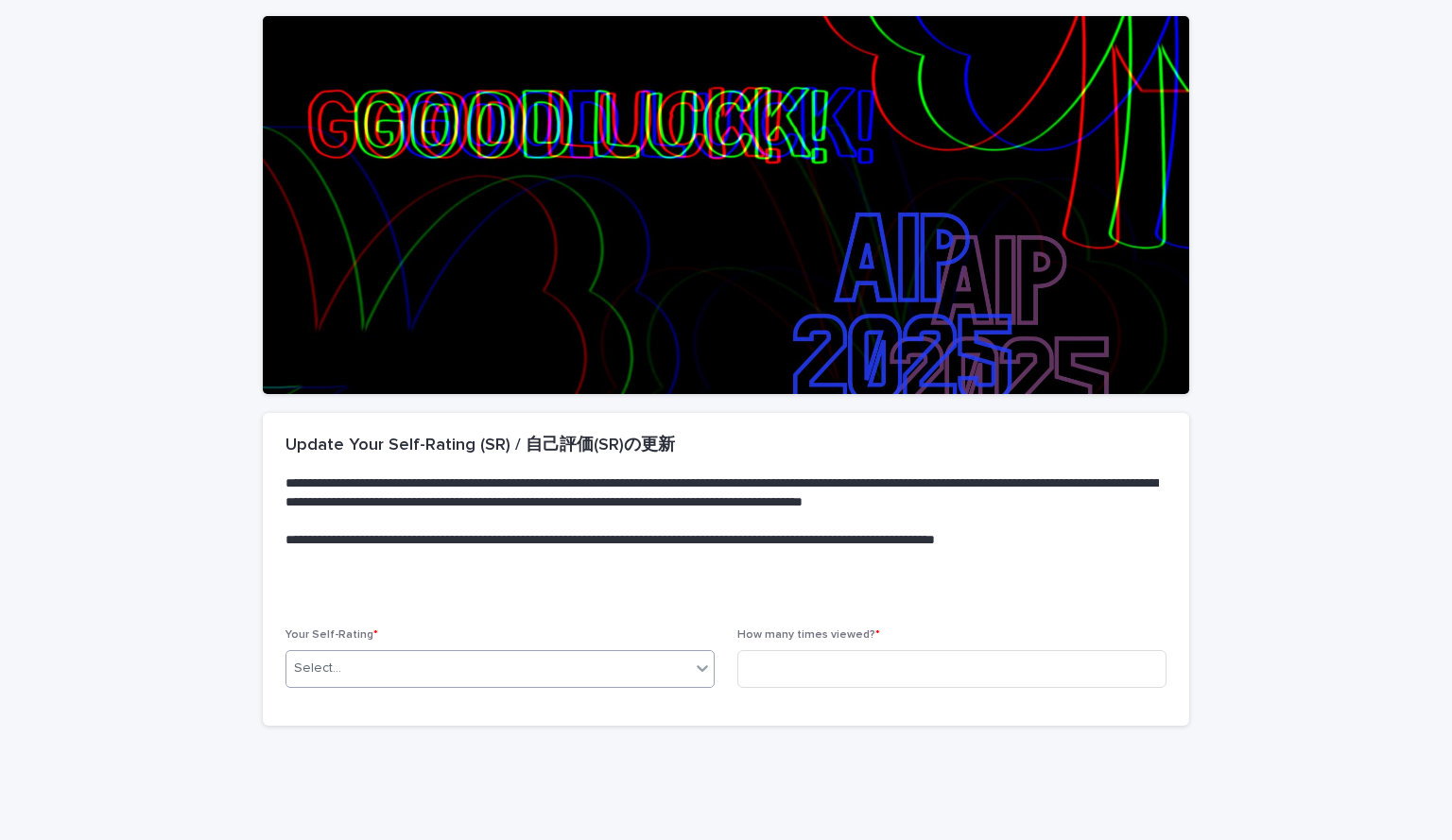 scroll, scrollTop: 167, scrollLeft: 0, axis: vertical 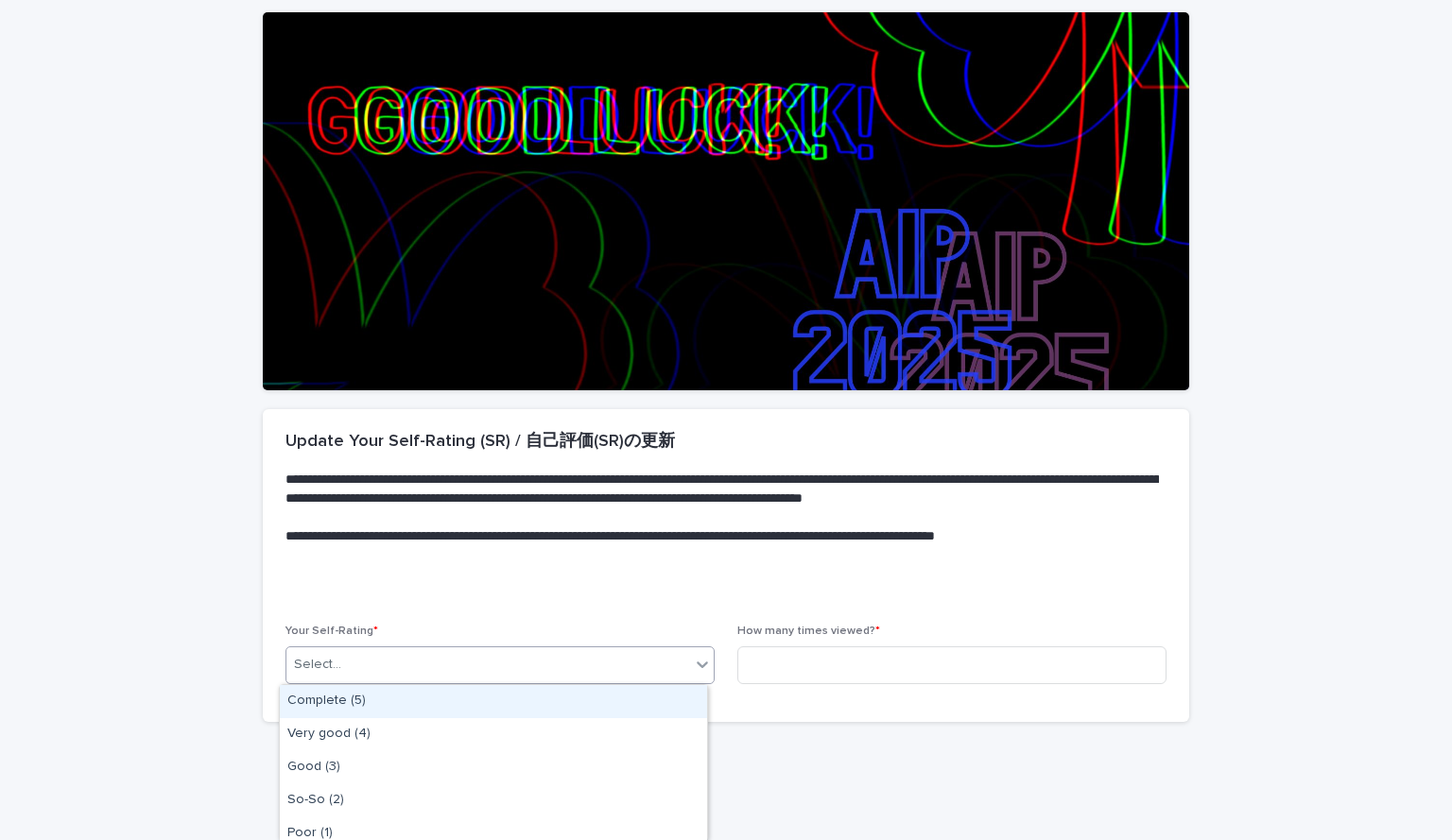 click on "Select..." at bounding box center [488, 664] 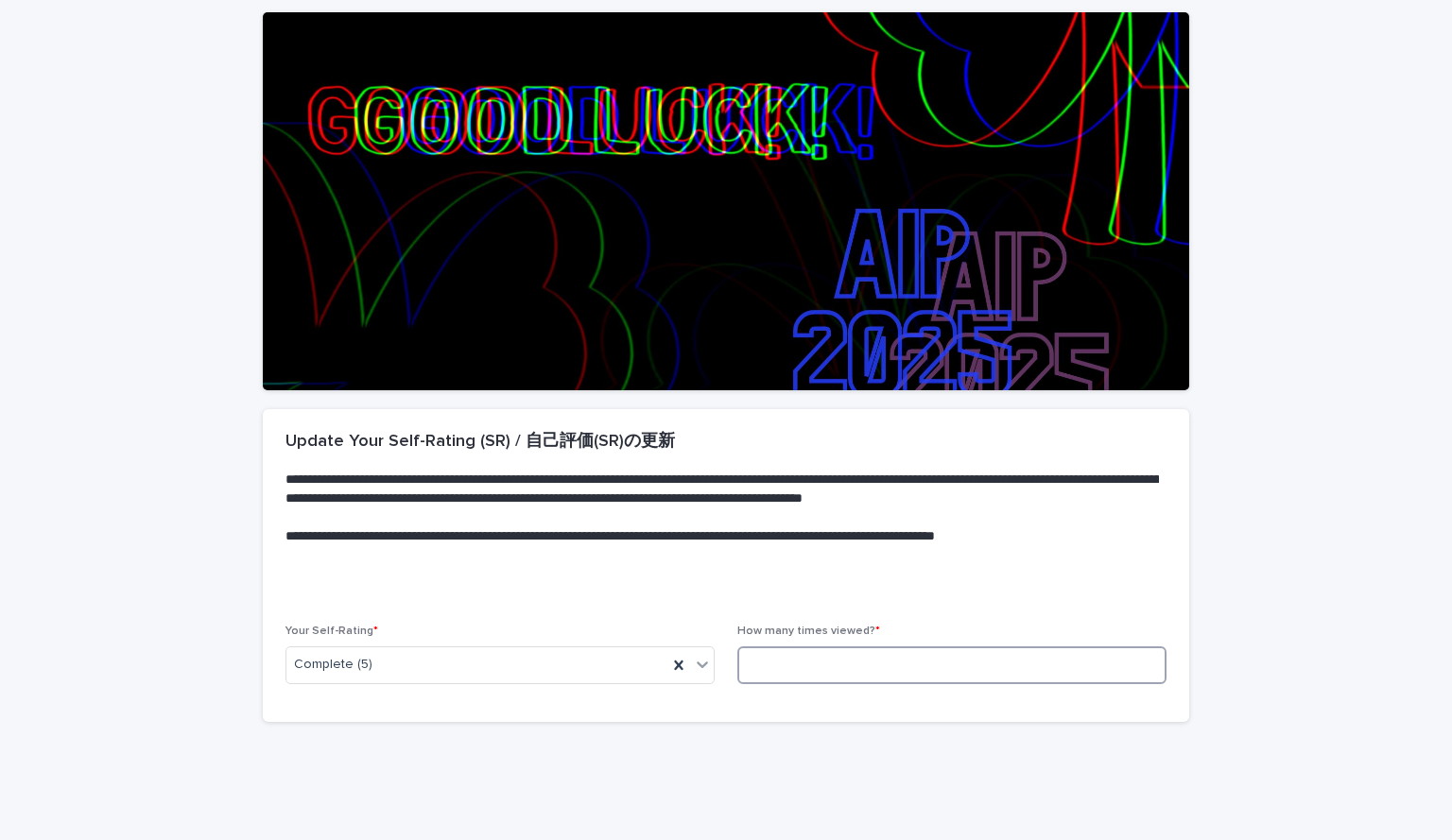 click at bounding box center [952, 665] 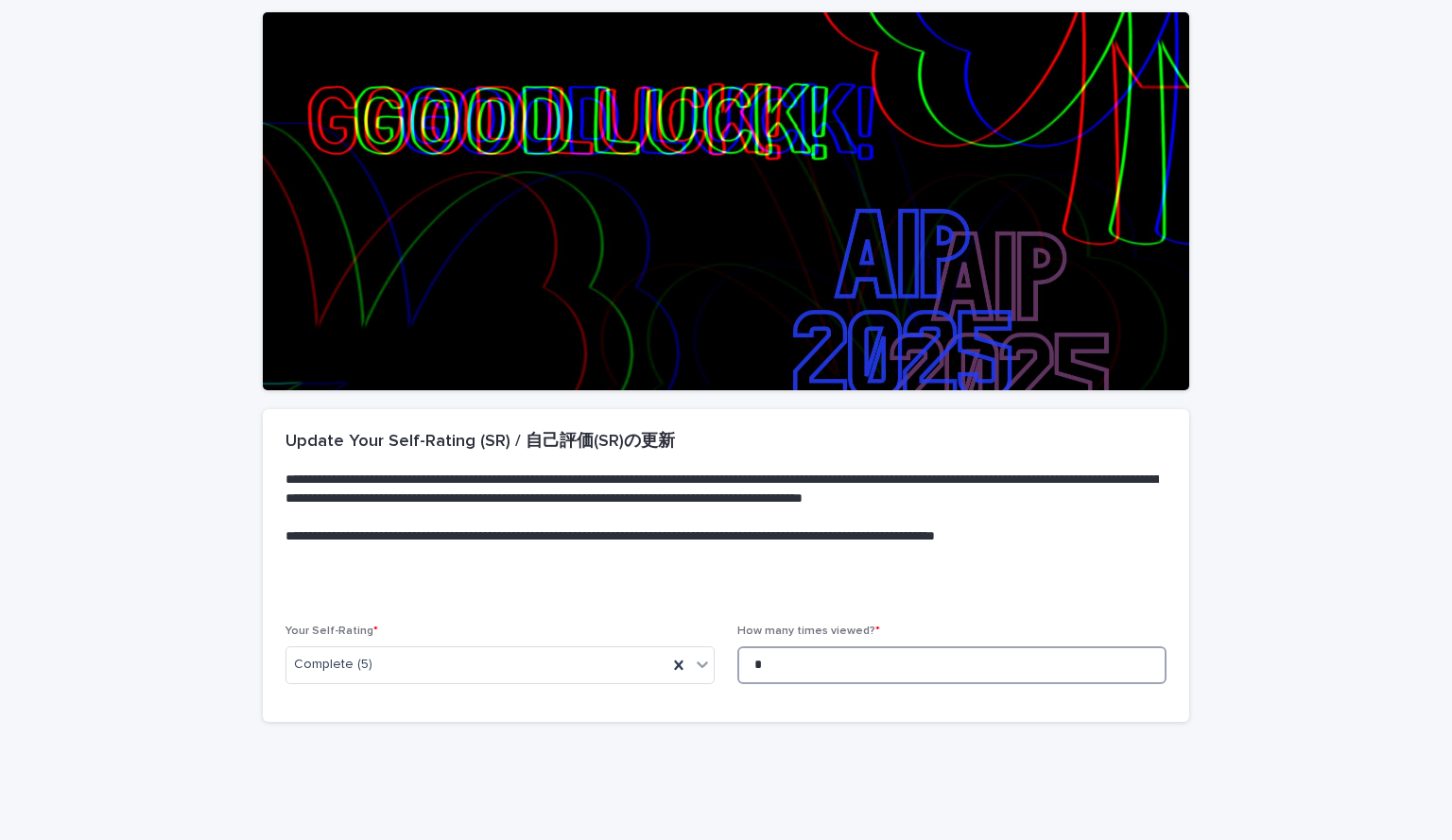 scroll, scrollTop: 0, scrollLeft: 0, axis: both 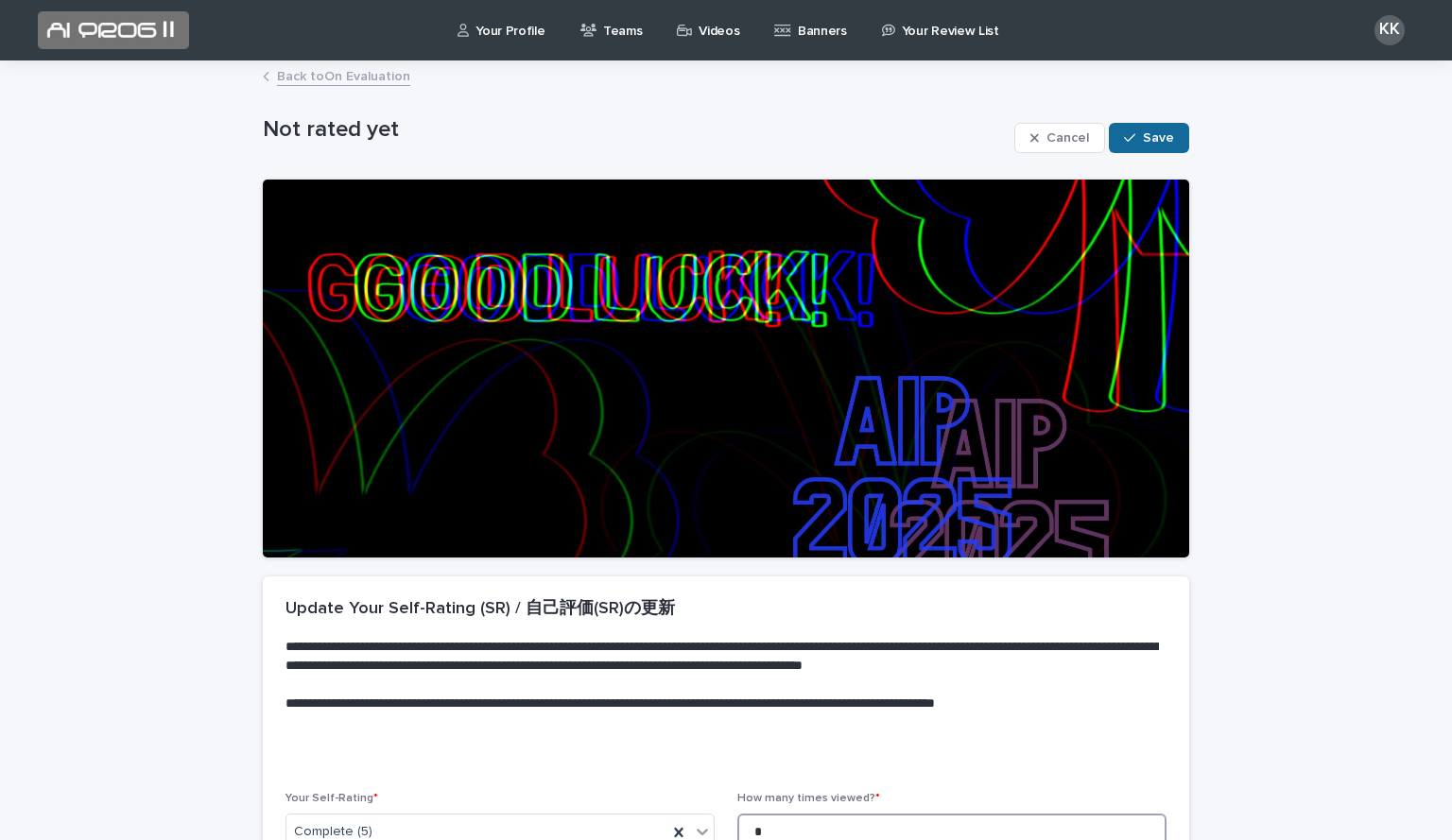 type on "*" 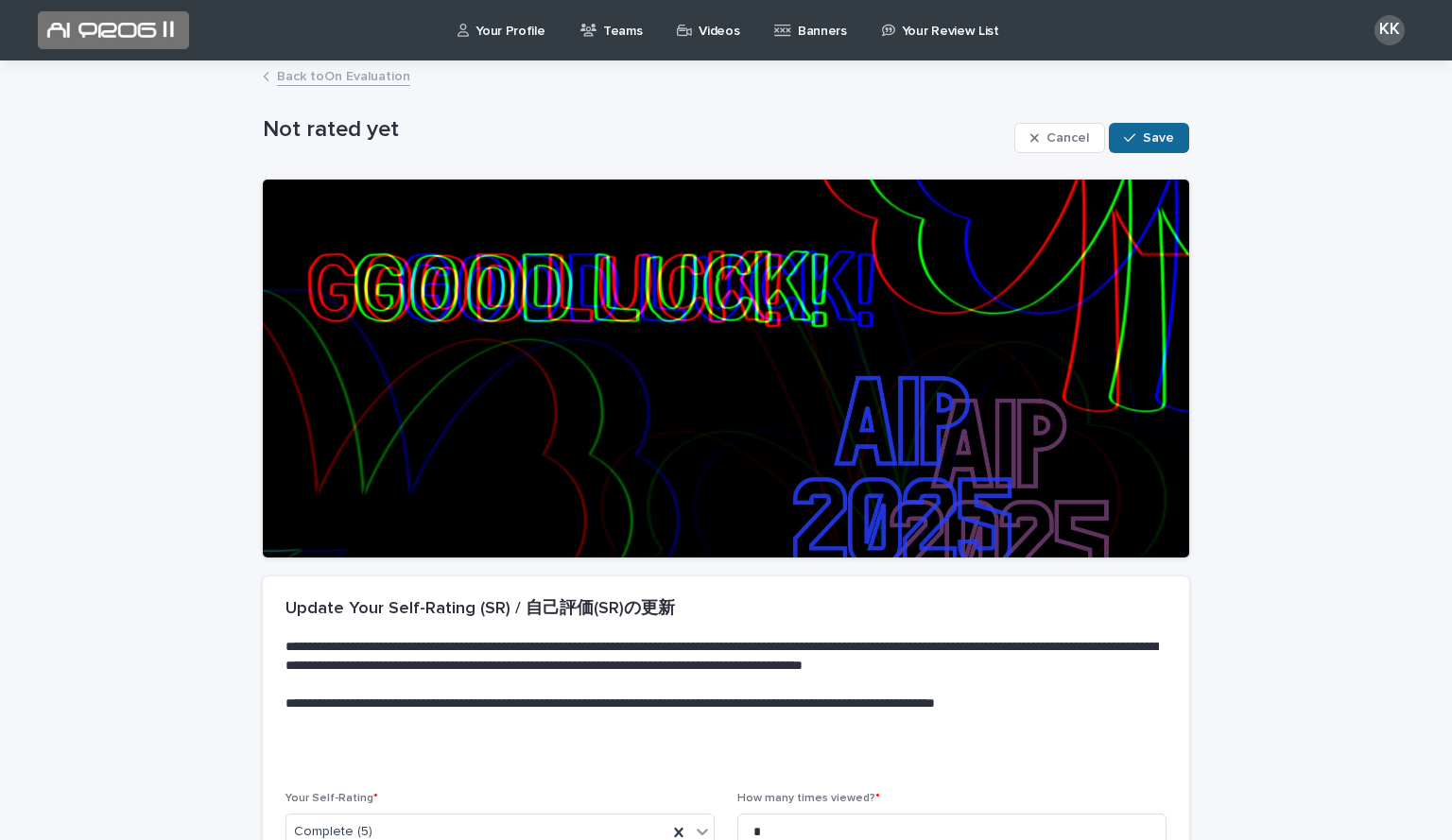 click on "Save" at bounding box center (1149, 138) 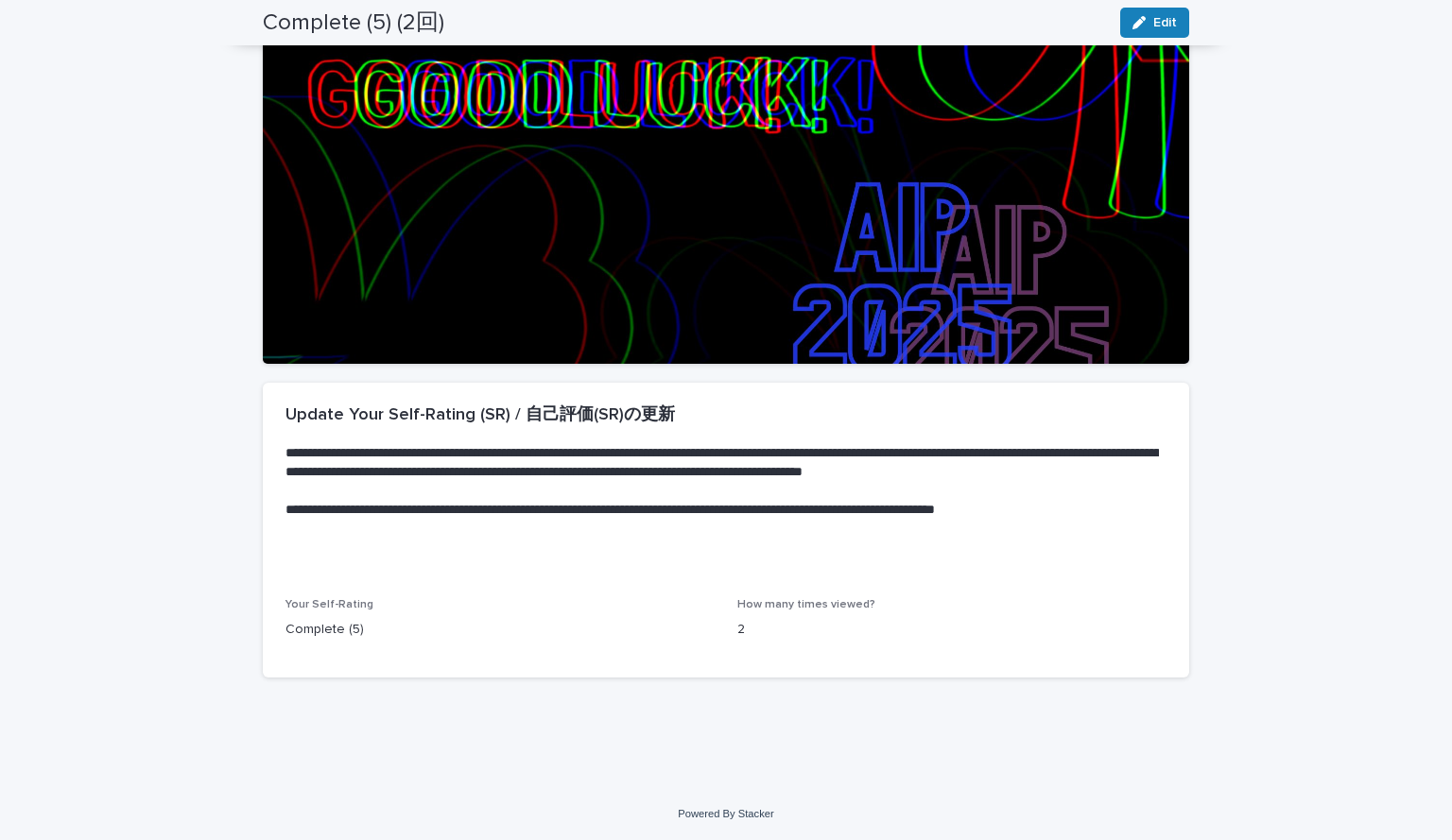 scroll, scrollTop: 0, scrollLeft: 0, axis: both 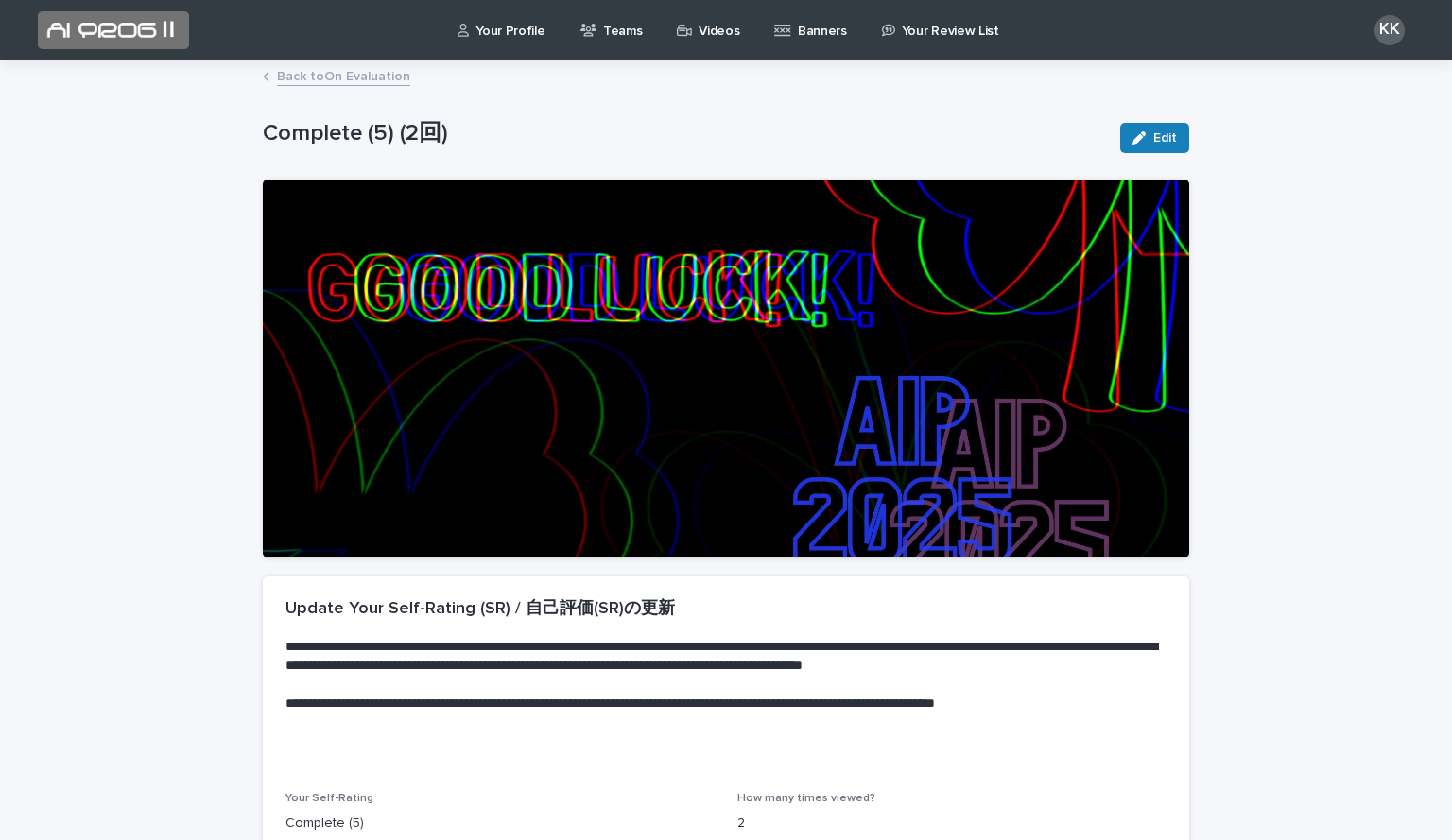click 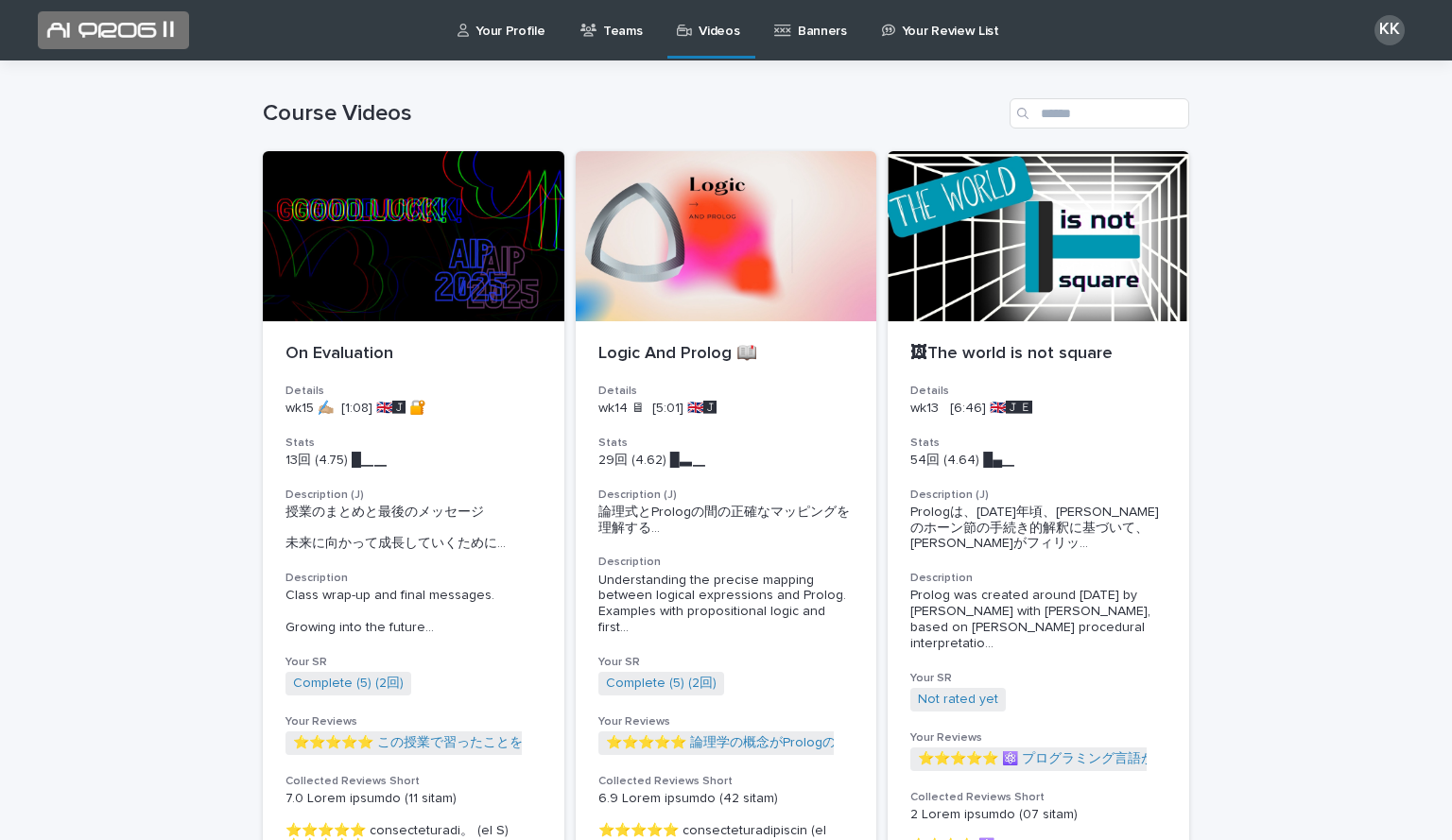 click on "Your Profile" at bounding box center (510, 20) 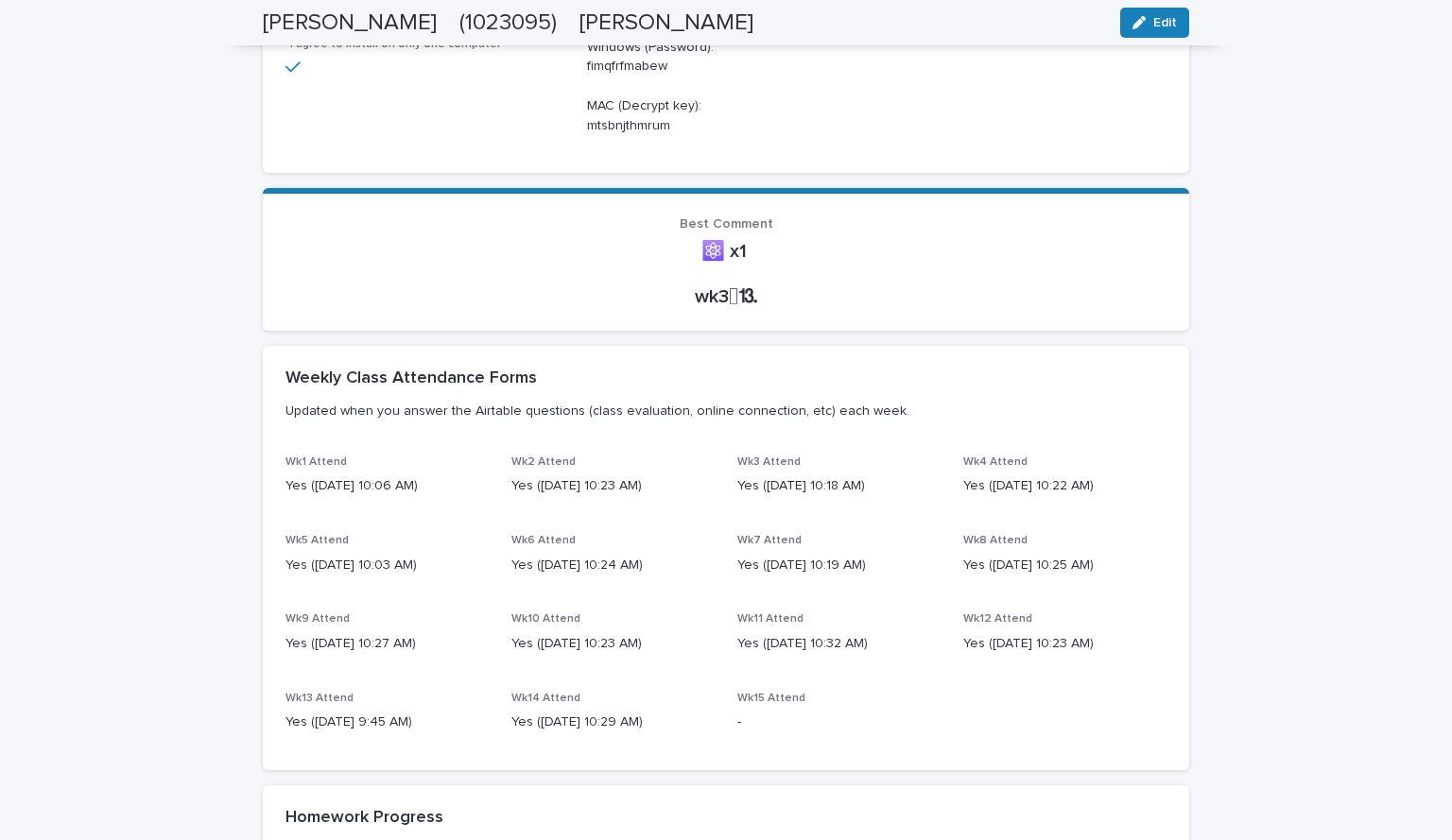 scroll, scrollTop: 1269, scrollLeft: 0, axis: vertical 